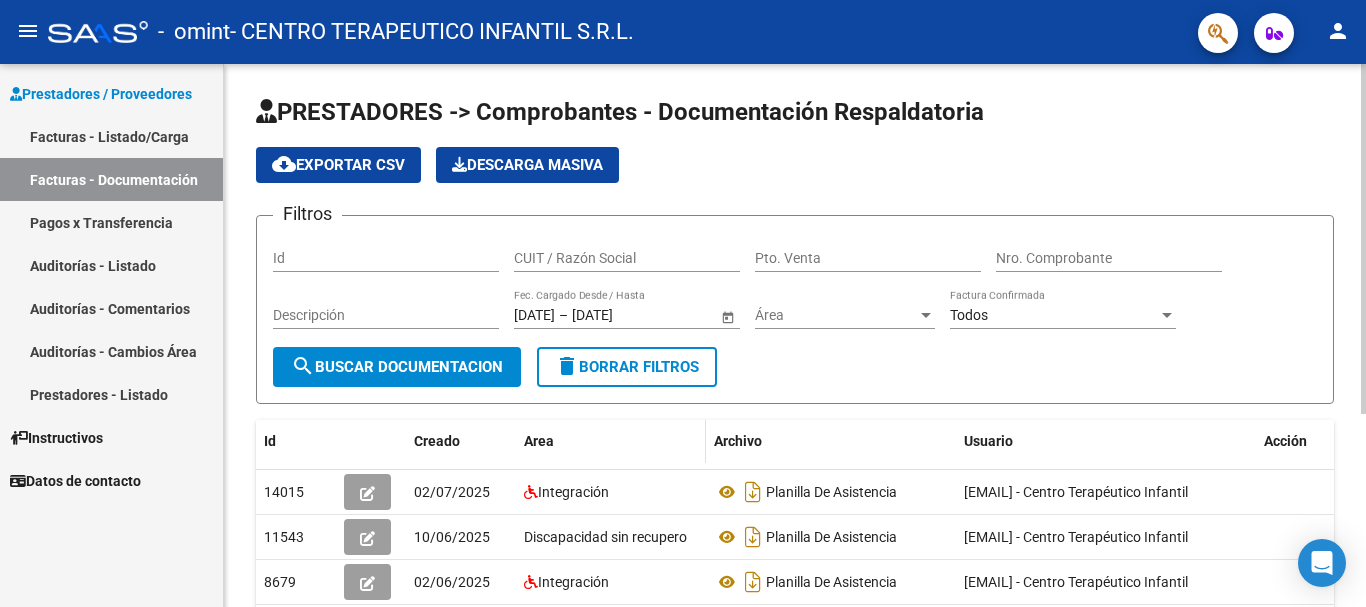 scroll, scrollTop: 0, scrollLeft: 0, axis: both 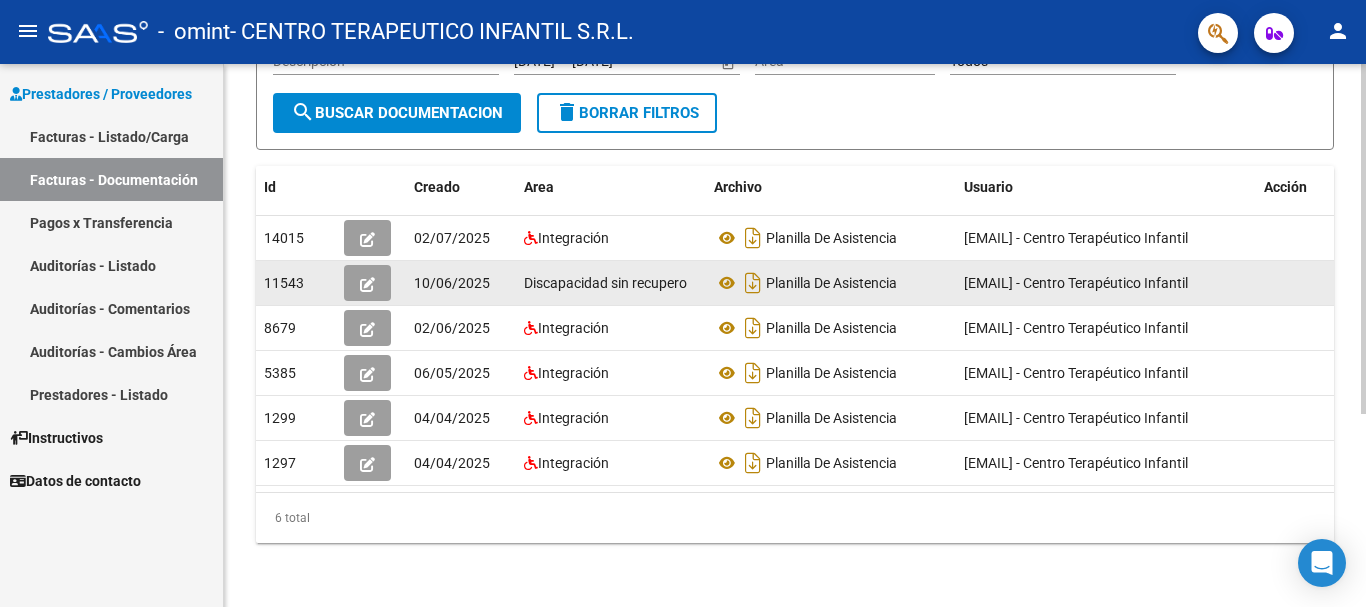 click 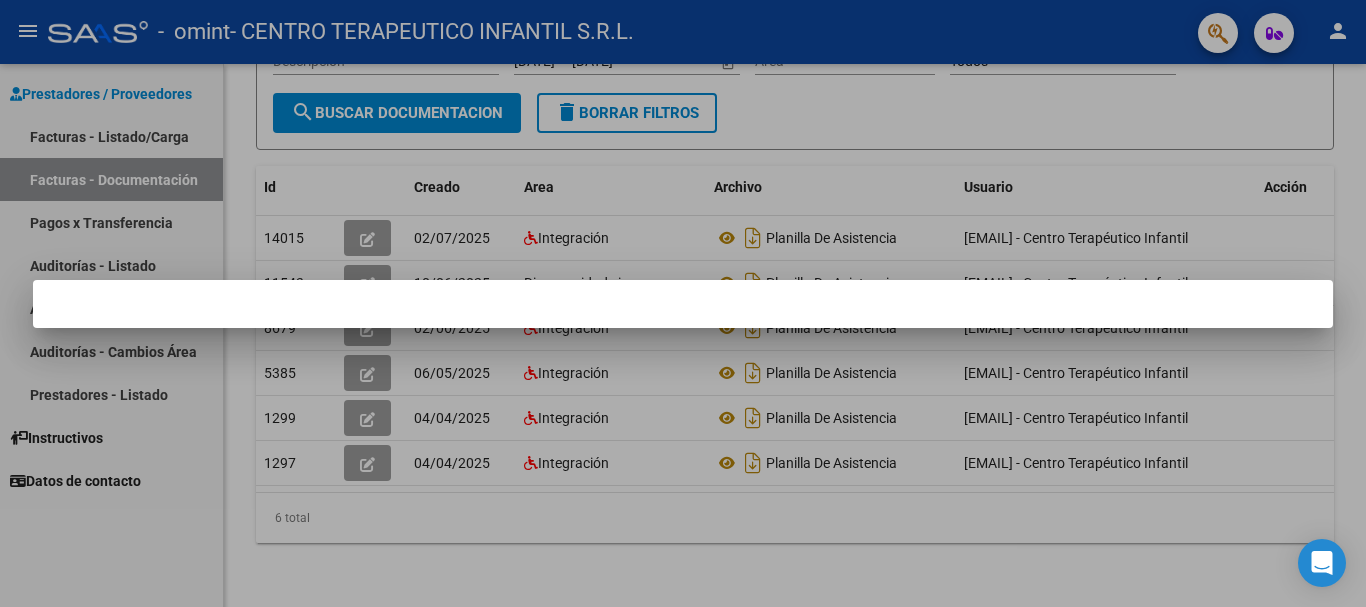 click at bounding box center [683, 303] 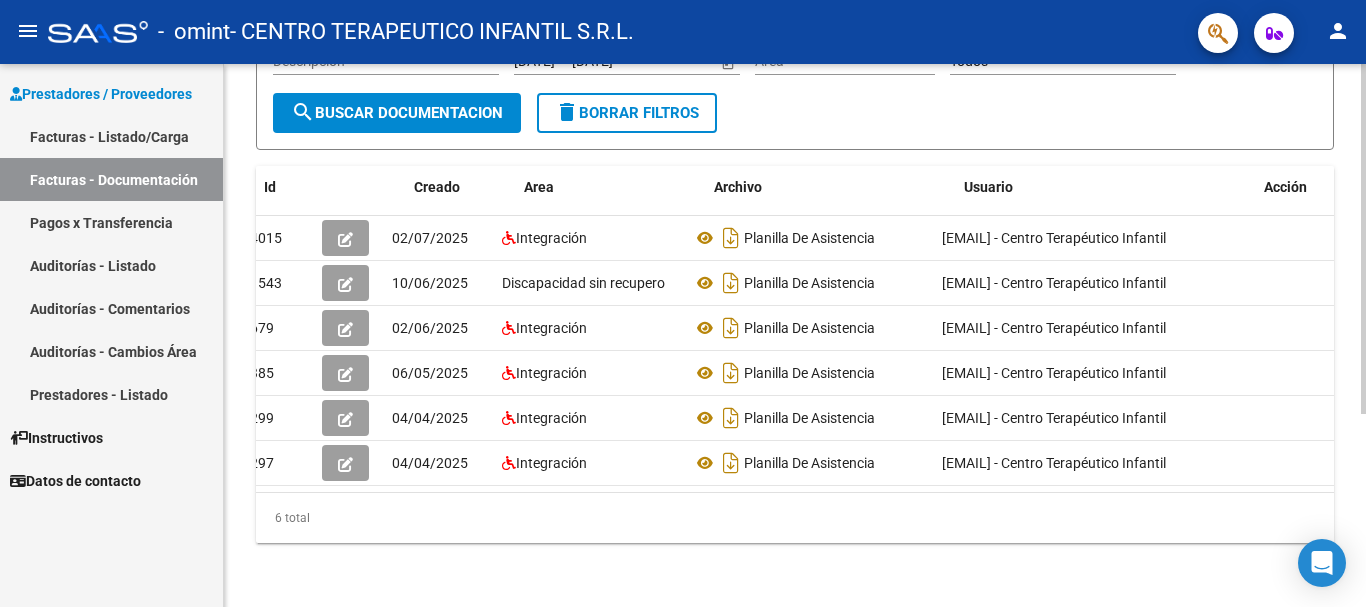 scroll, scrollTop: 0, scrollLeft: 0, axis: both 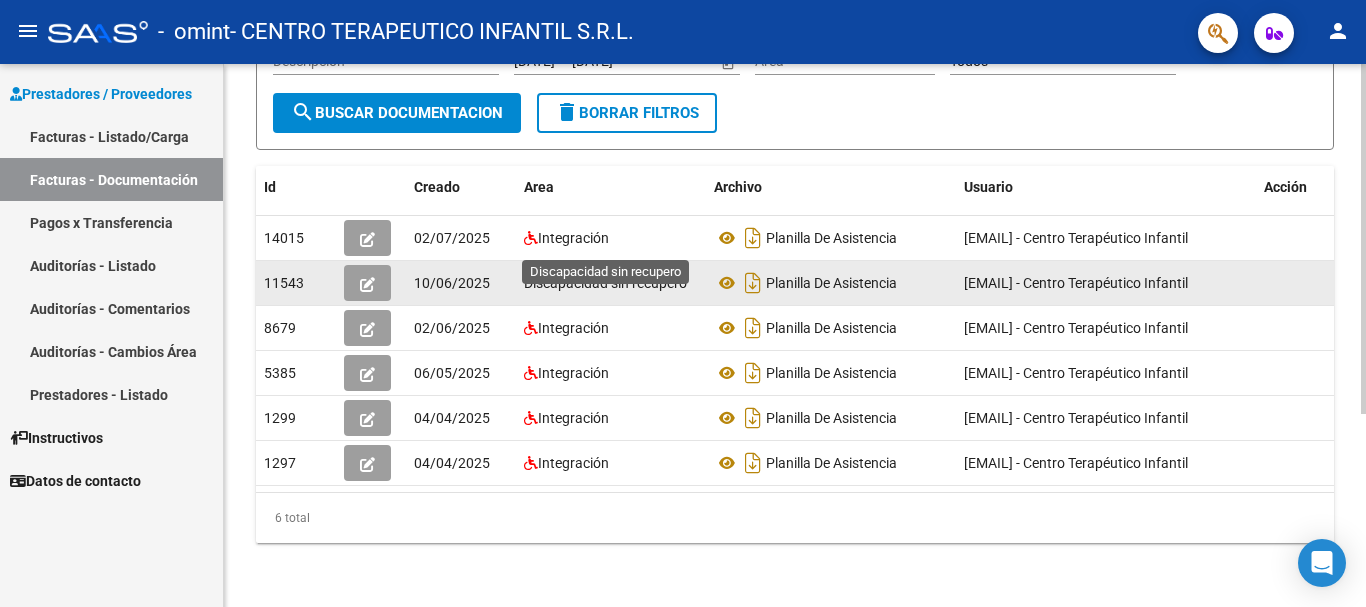click on "Discapacidad sin recupero" 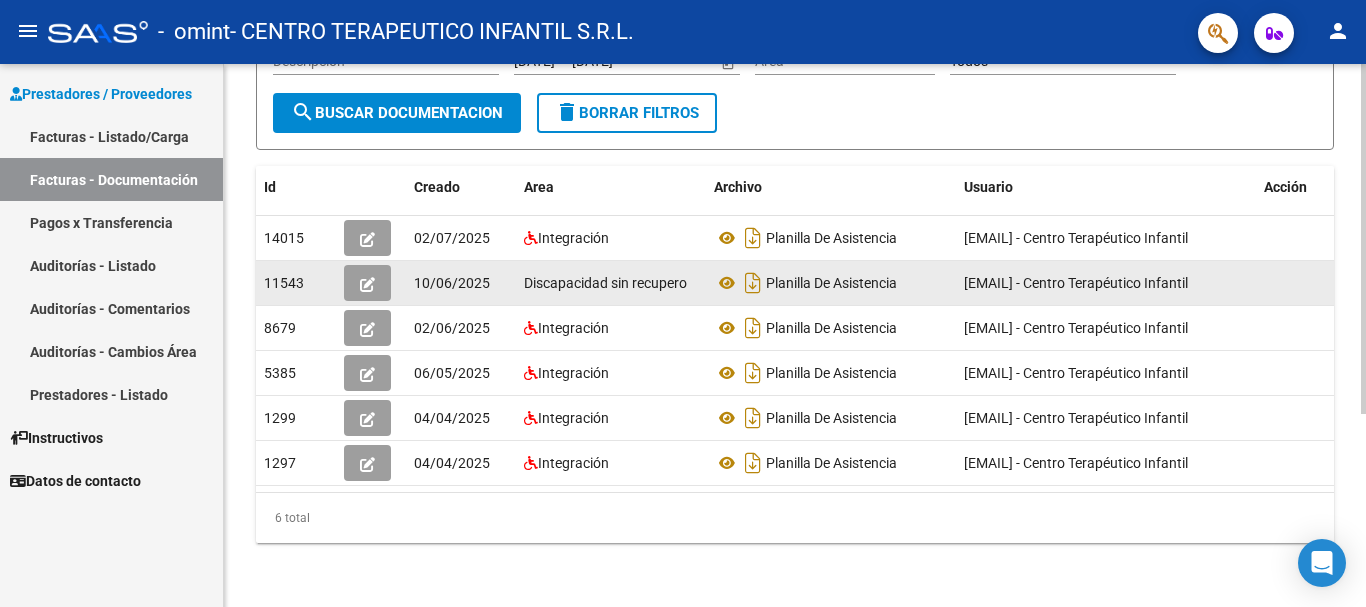 click on "Discapacidad sin recupero" 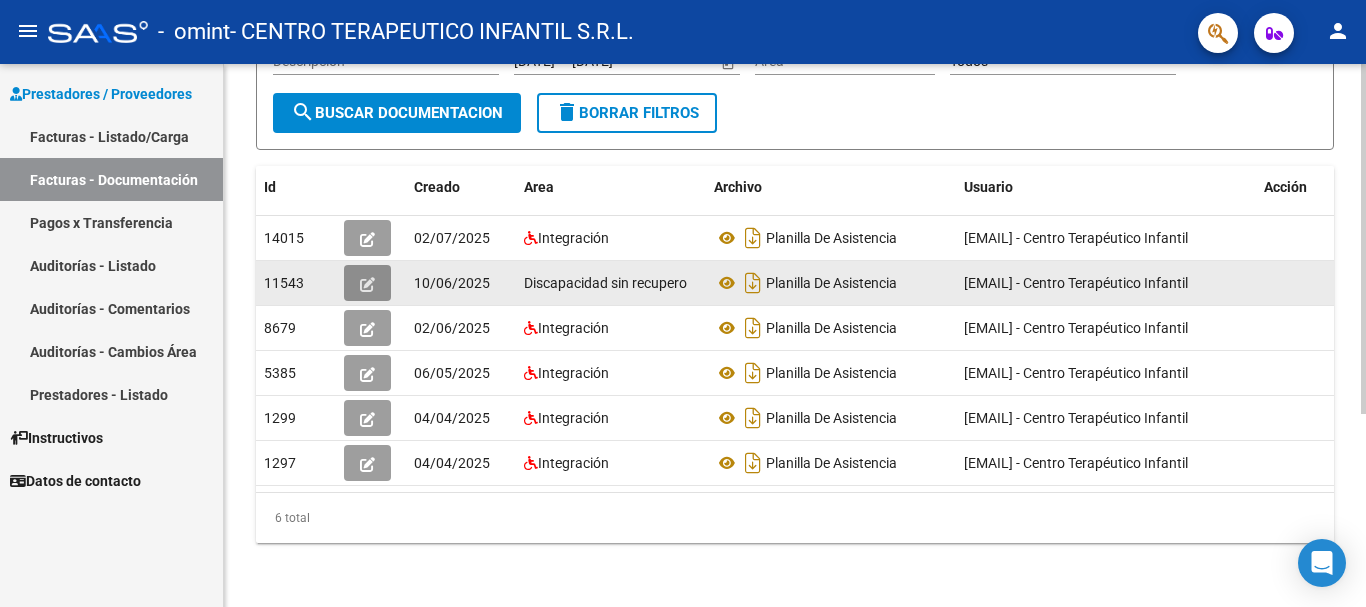 click 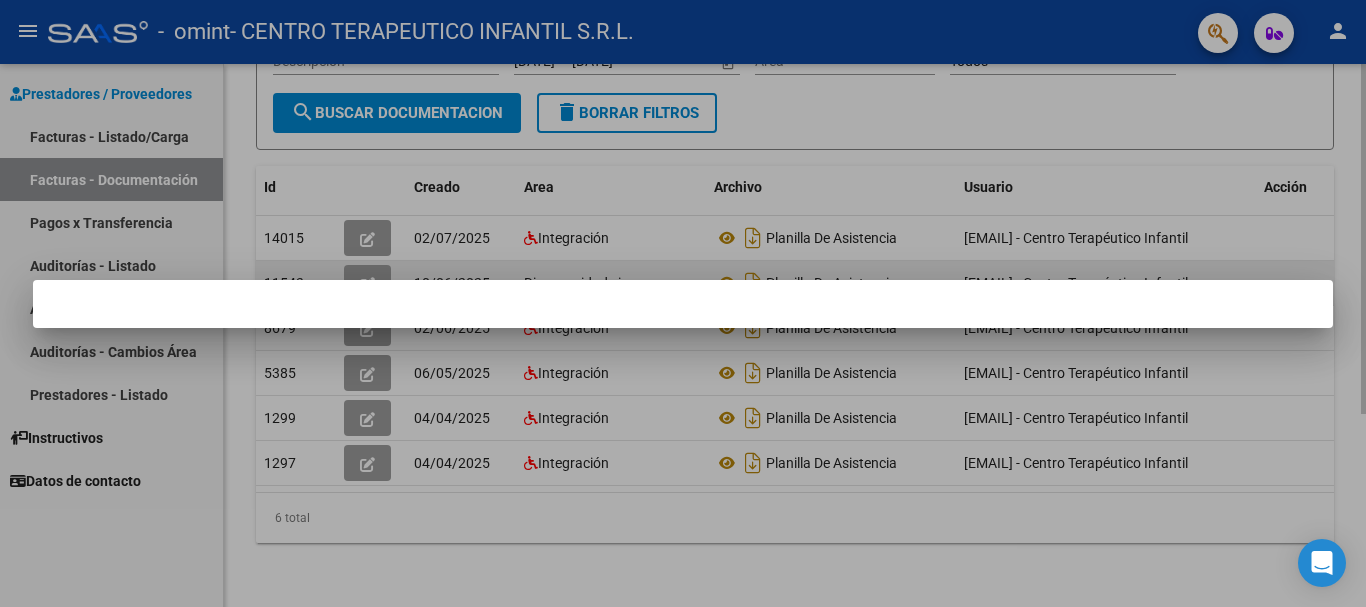 click at bounding box center (683, 303) 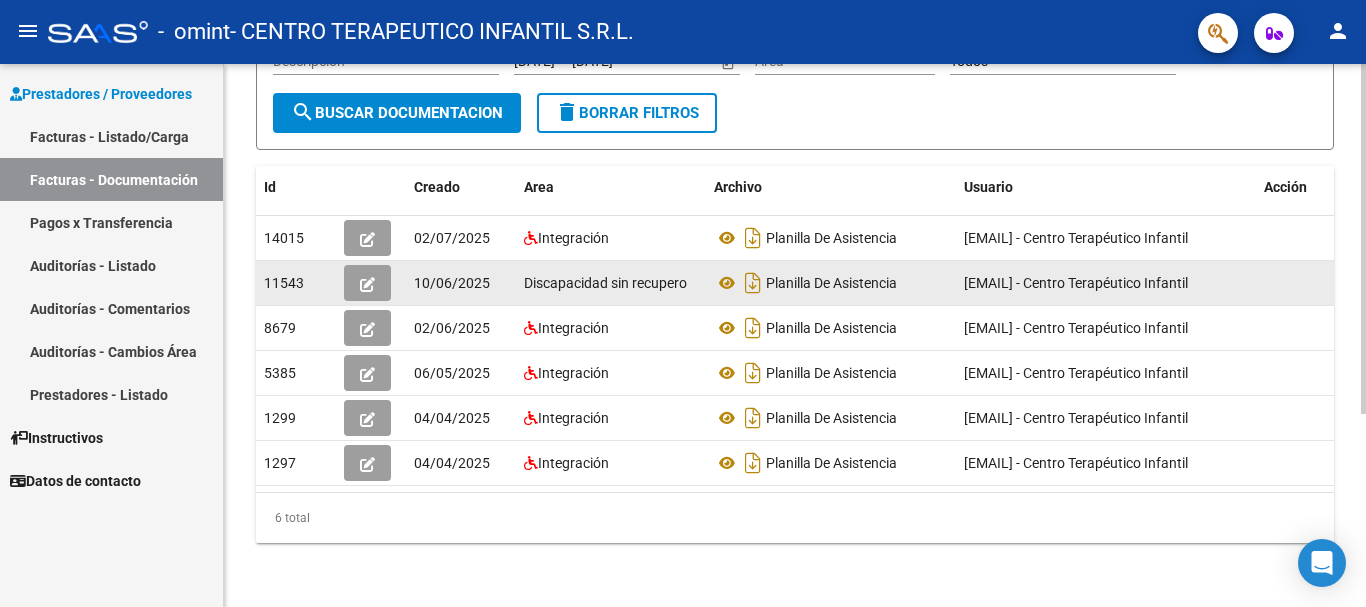 scroll, scrollTop: 0, scrollLeft: 22, axis: horizontal 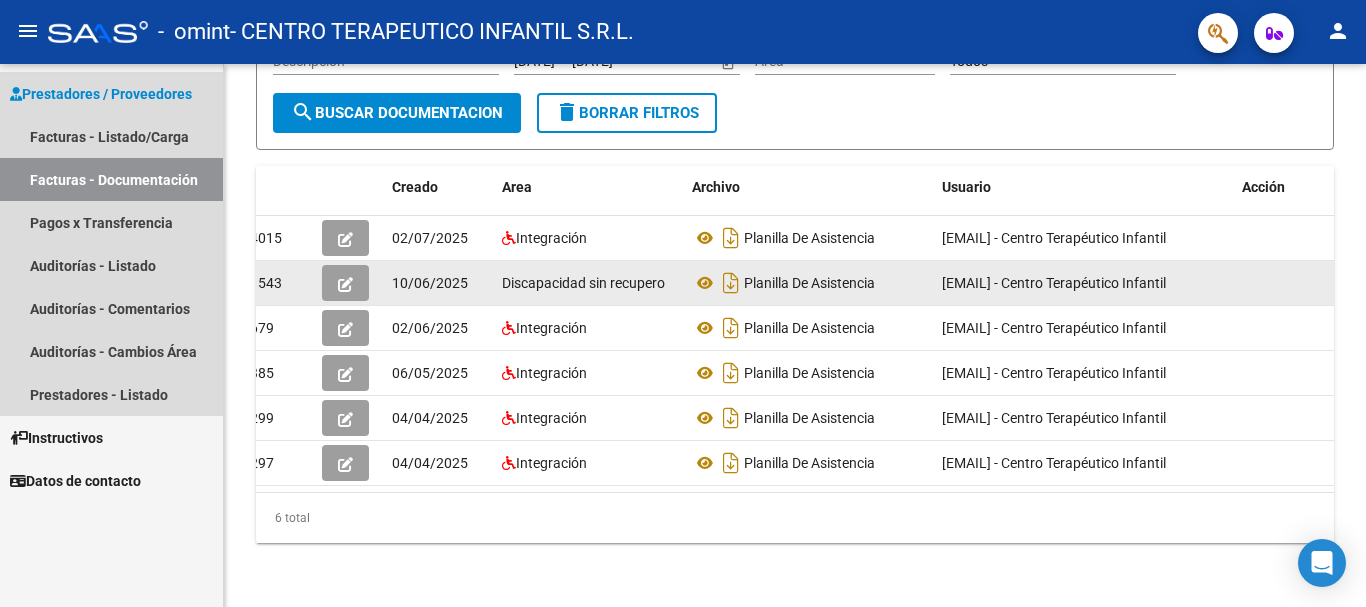 click on "Facturas - Documentación" at bounding box center [111, 179] 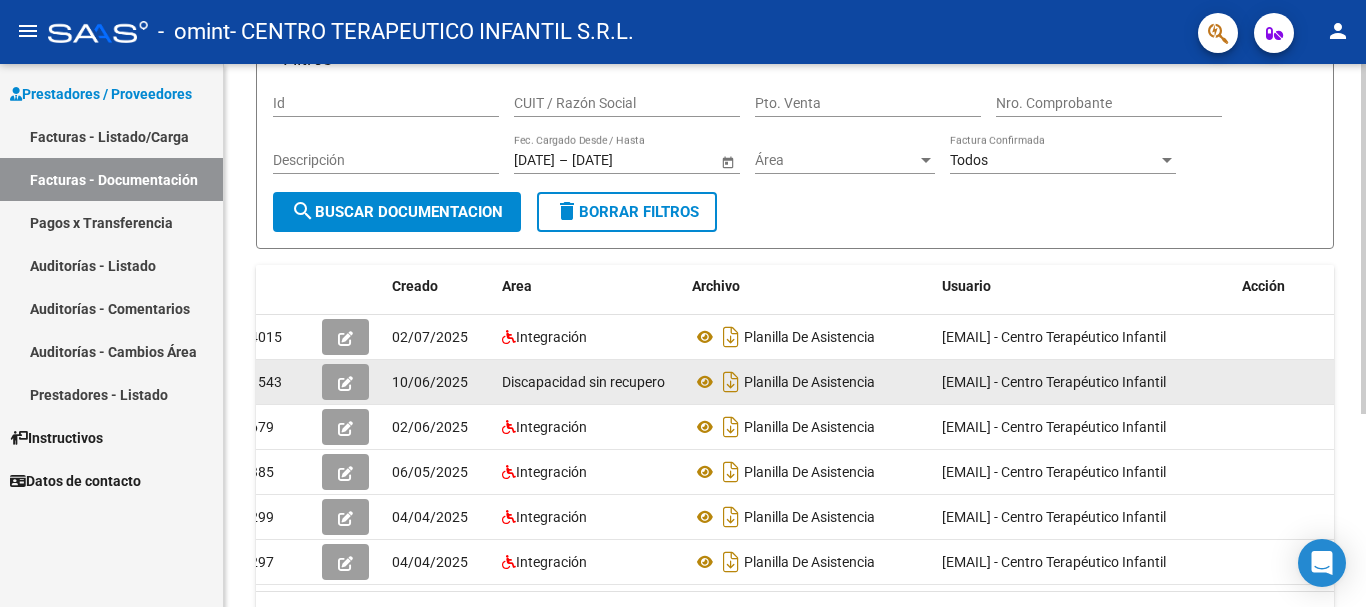 scroll, scrollTop: 0, scrollLeft: 0, axis: both 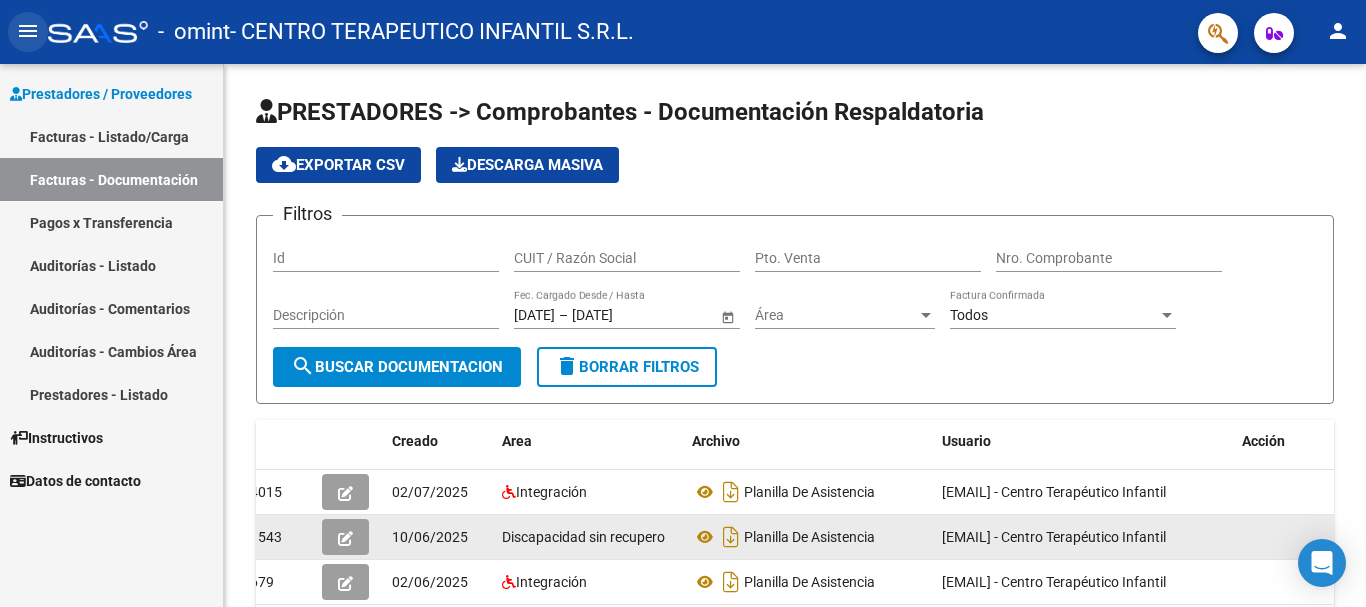 click on "menu" 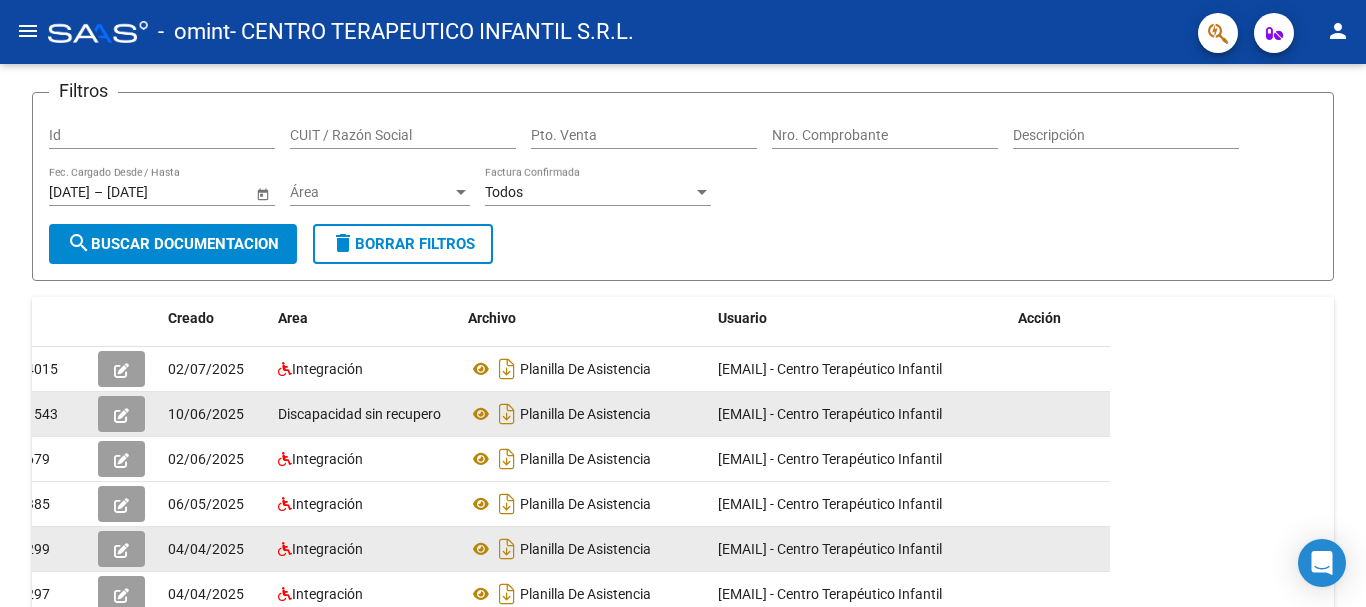 scroll, scrollTop: 300, scrollLeft: 0, axis: vertical 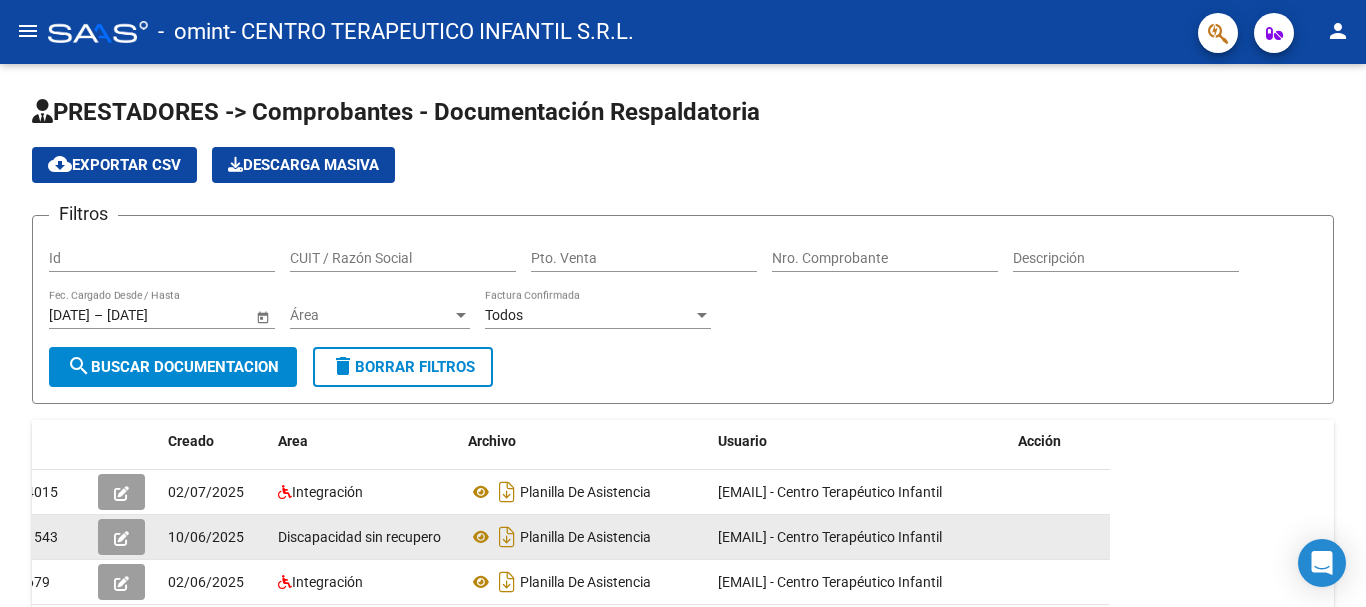 click on "menu" 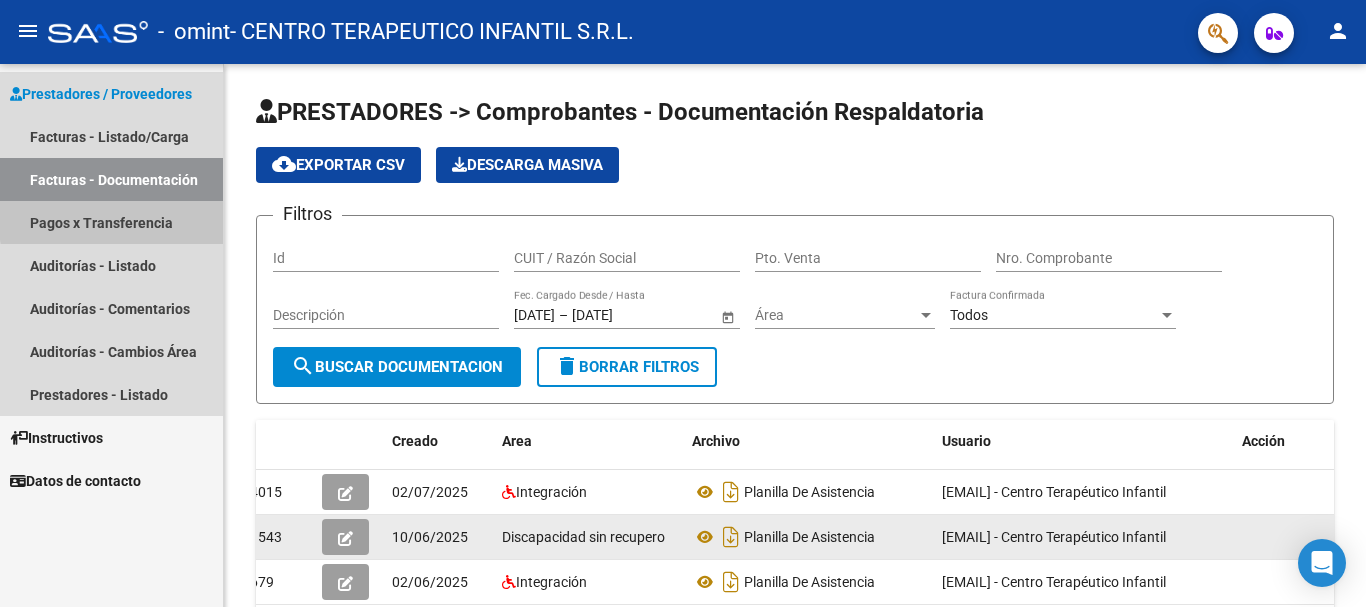 click on "Pagos x Transferencia" at bounding box center [111, 222] 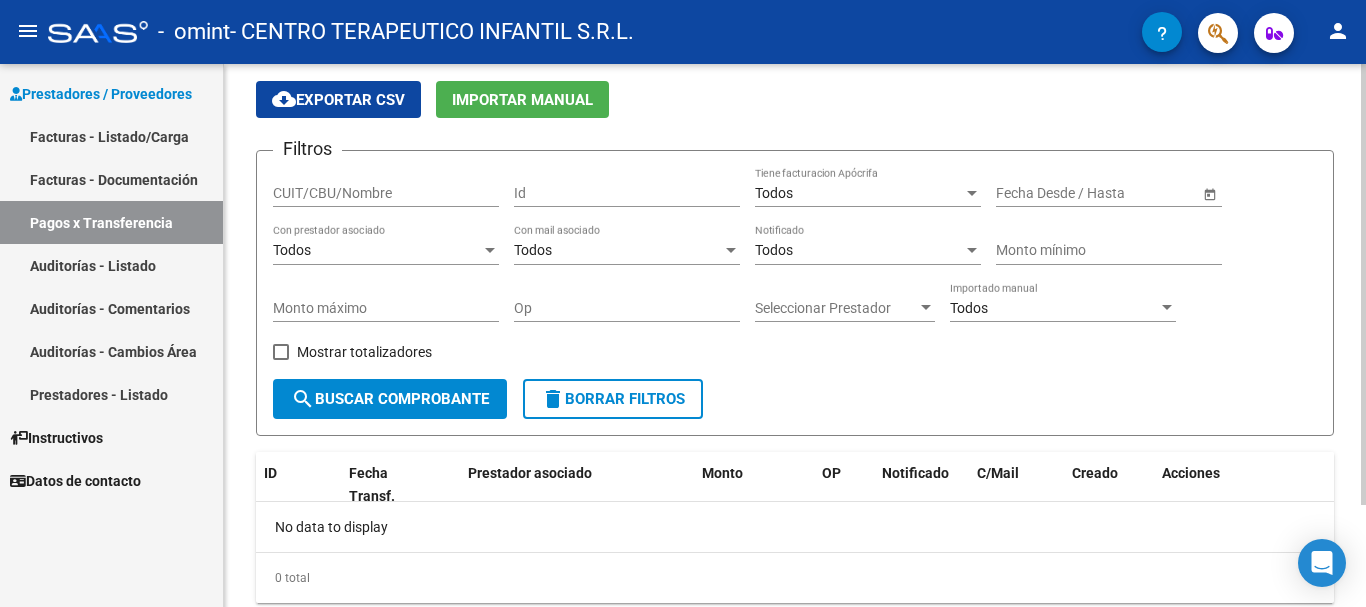 scroll, scrollTop: 126, scrollLeft: 0, axis: vertical 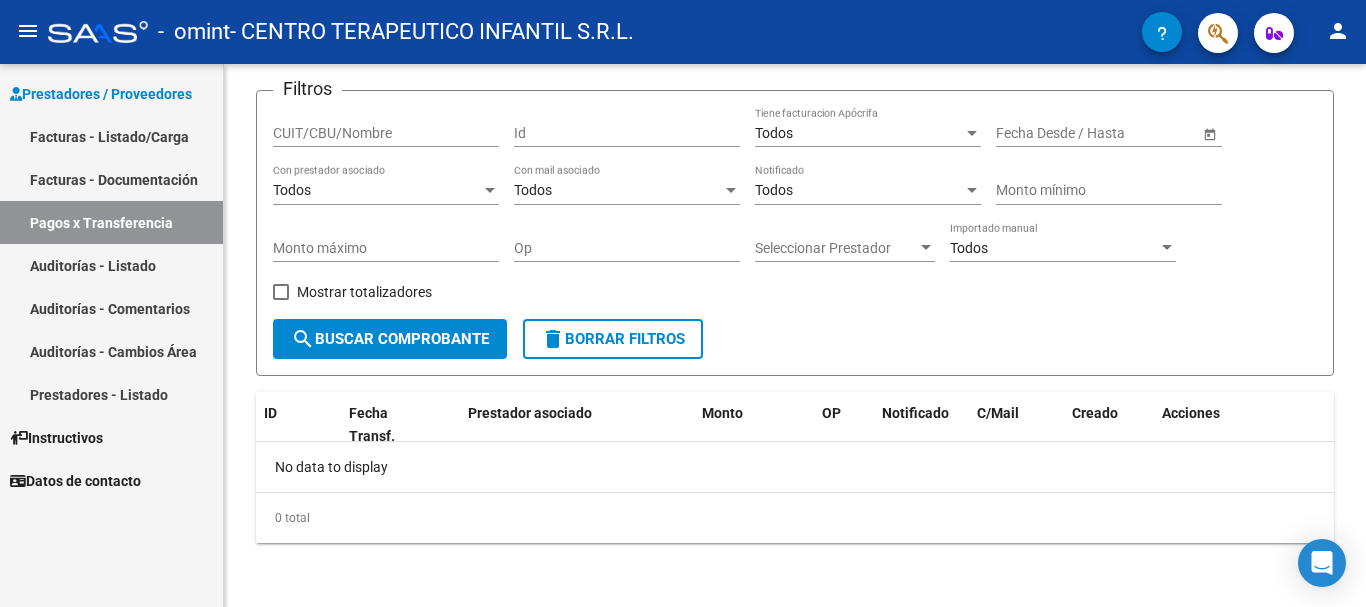 click on "Facturas - Listado/Carga" at bounding box center (111, 136) 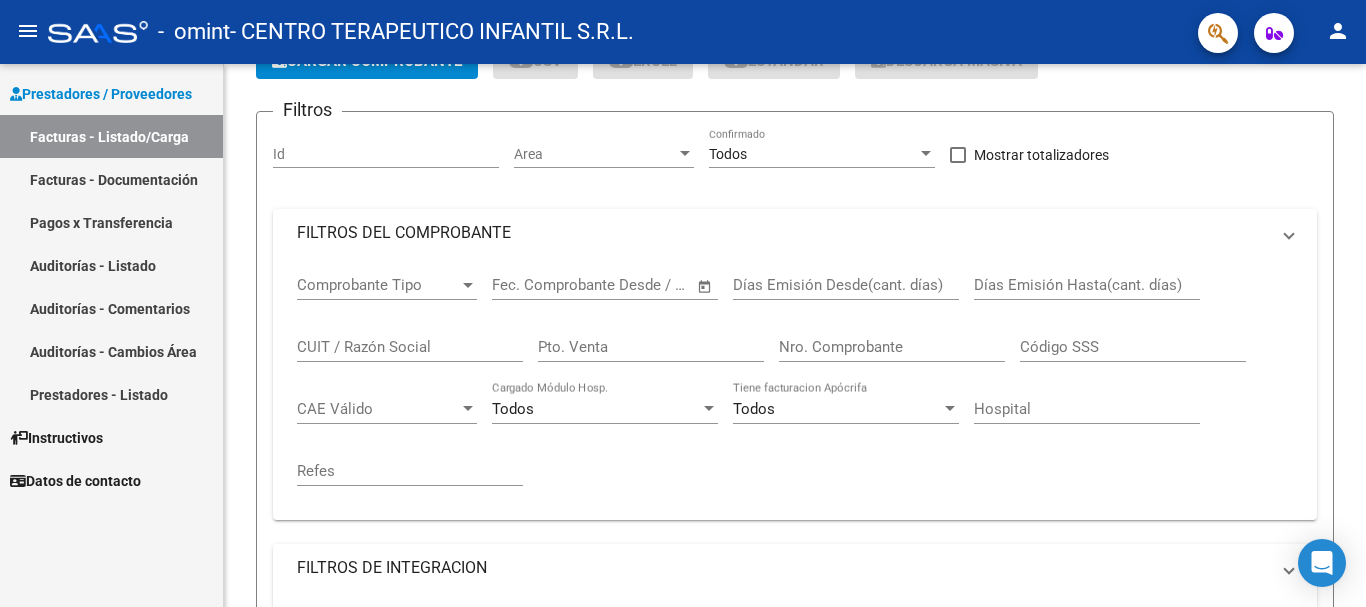 scroll, scrollTop: 0, scrollLeft: 0, axis: both 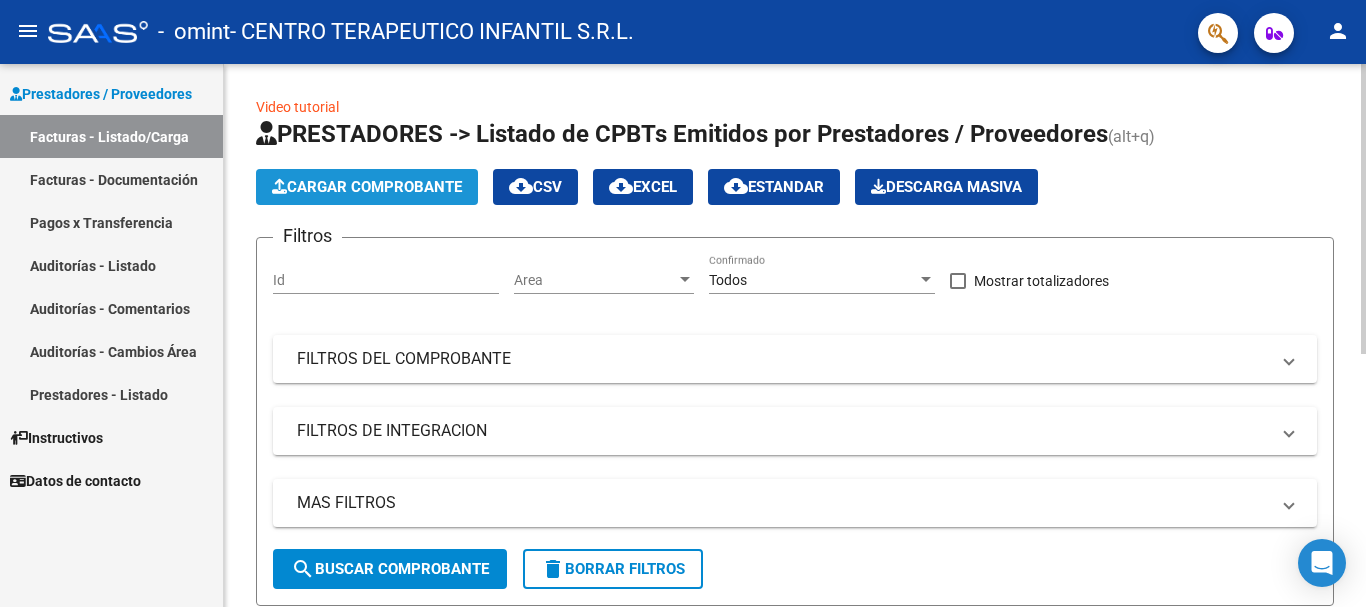 click on "Cargar Comprobante" 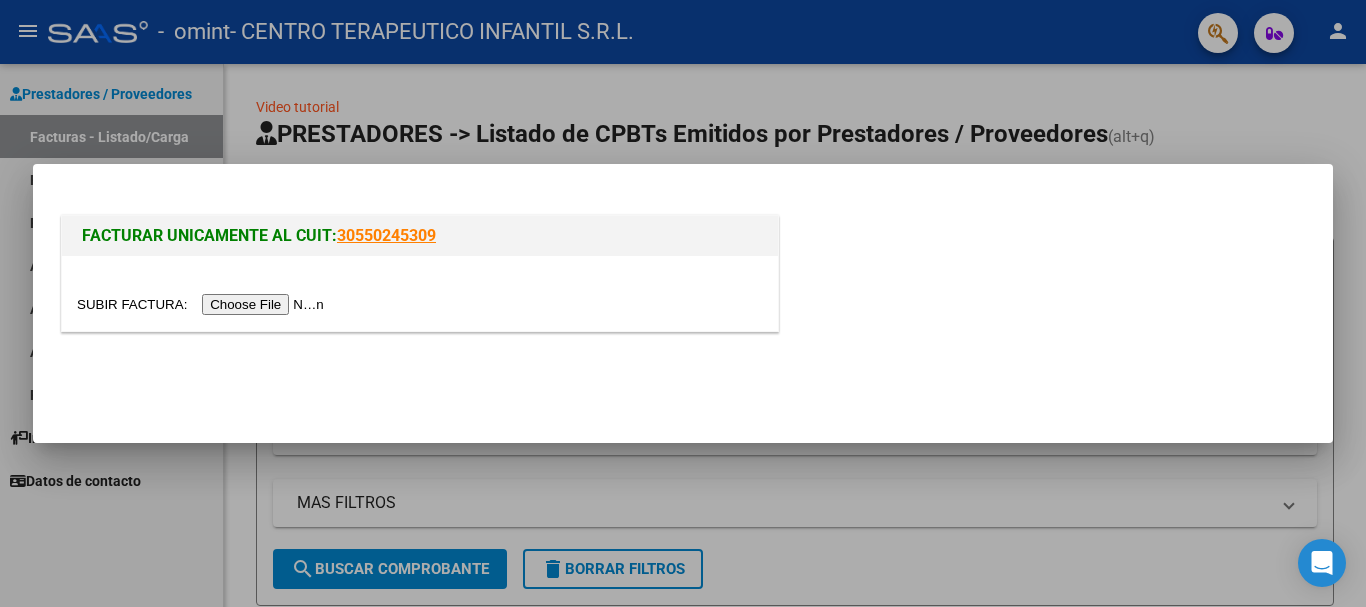 click at bounding box center [203, 304] 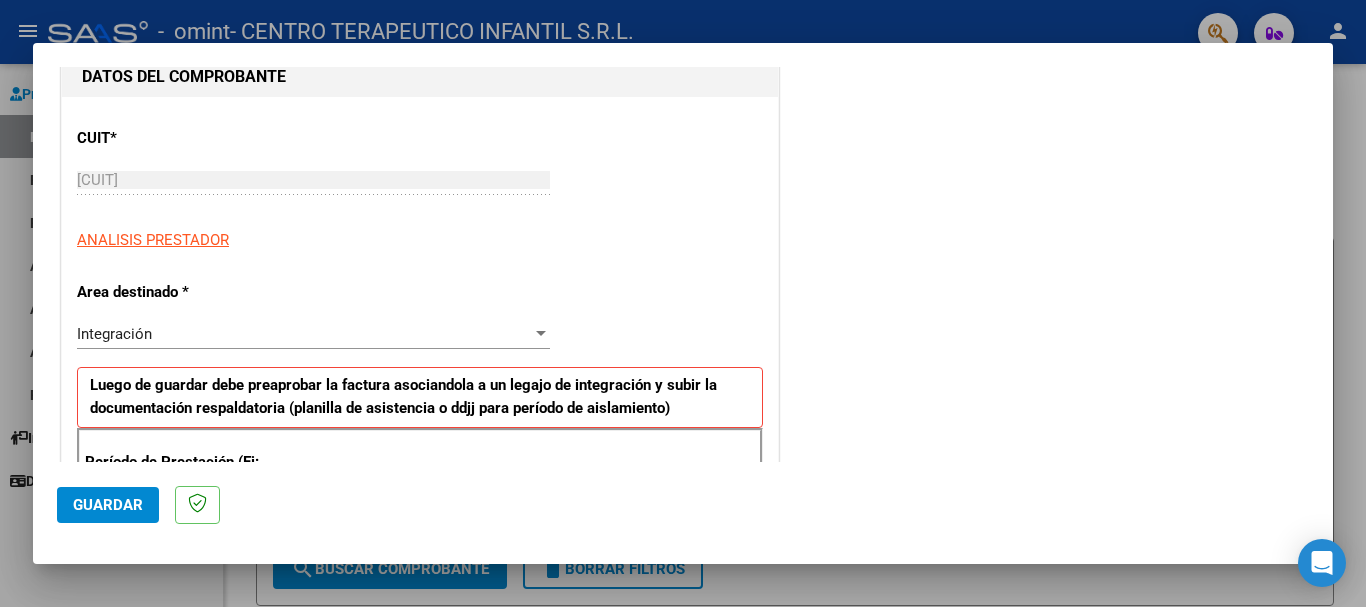 scroll, scrollTop: 300, scrollLeft: 0, axis: vertical 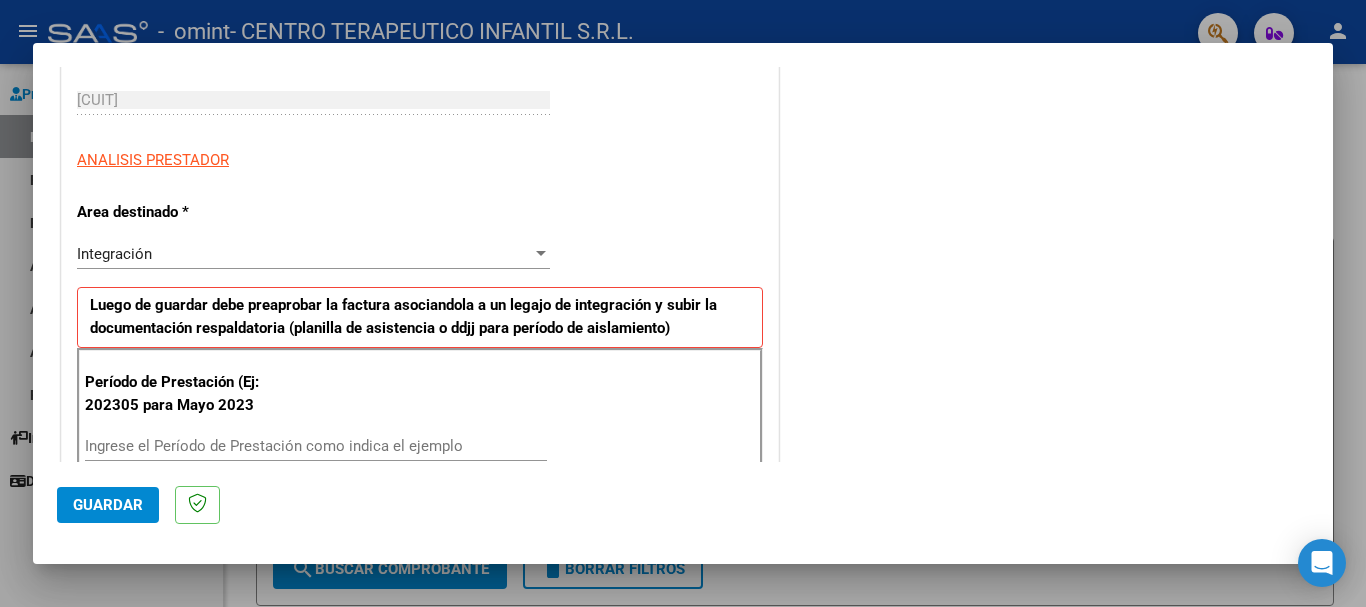 click at bounding box center [541, 254] 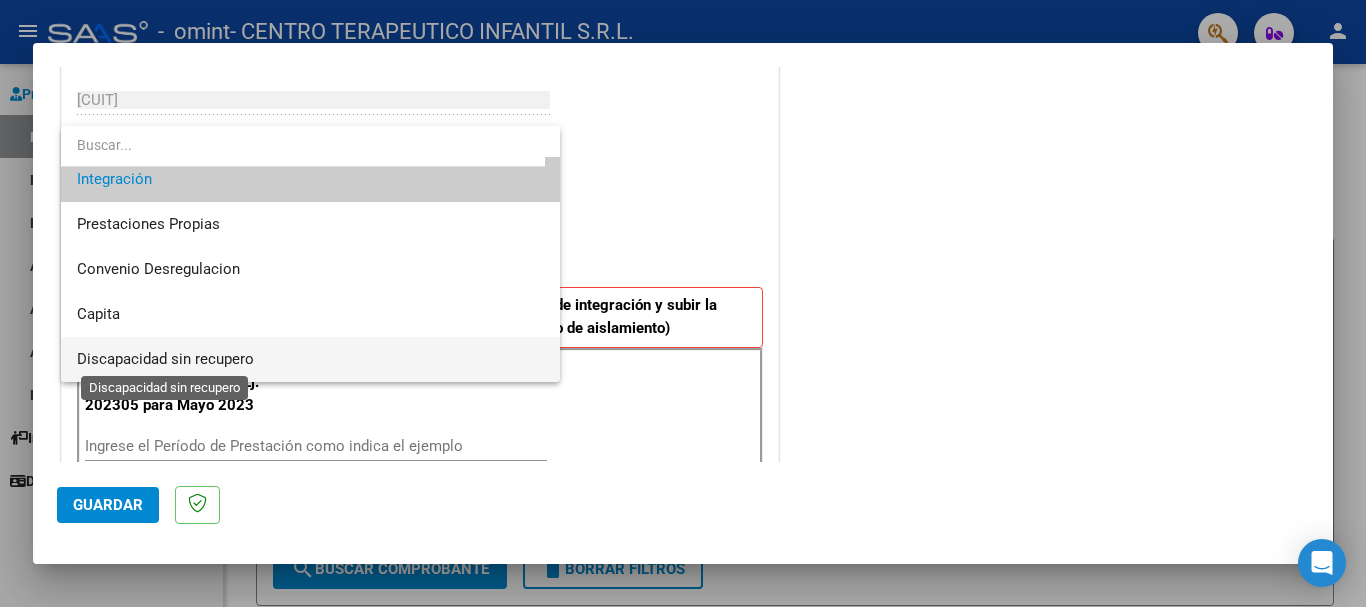 scroll, scrollTop: 49, scrollLeft: 0, axis: vertical 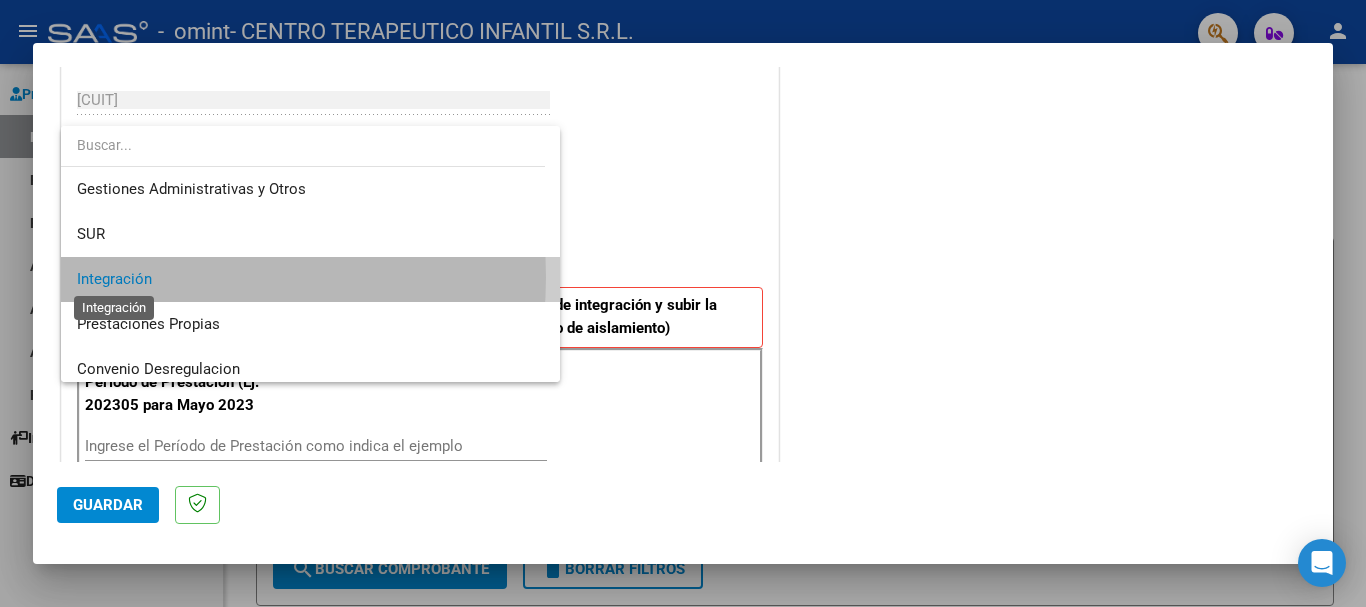 click on "Integración" at bounding box center (114, 279) 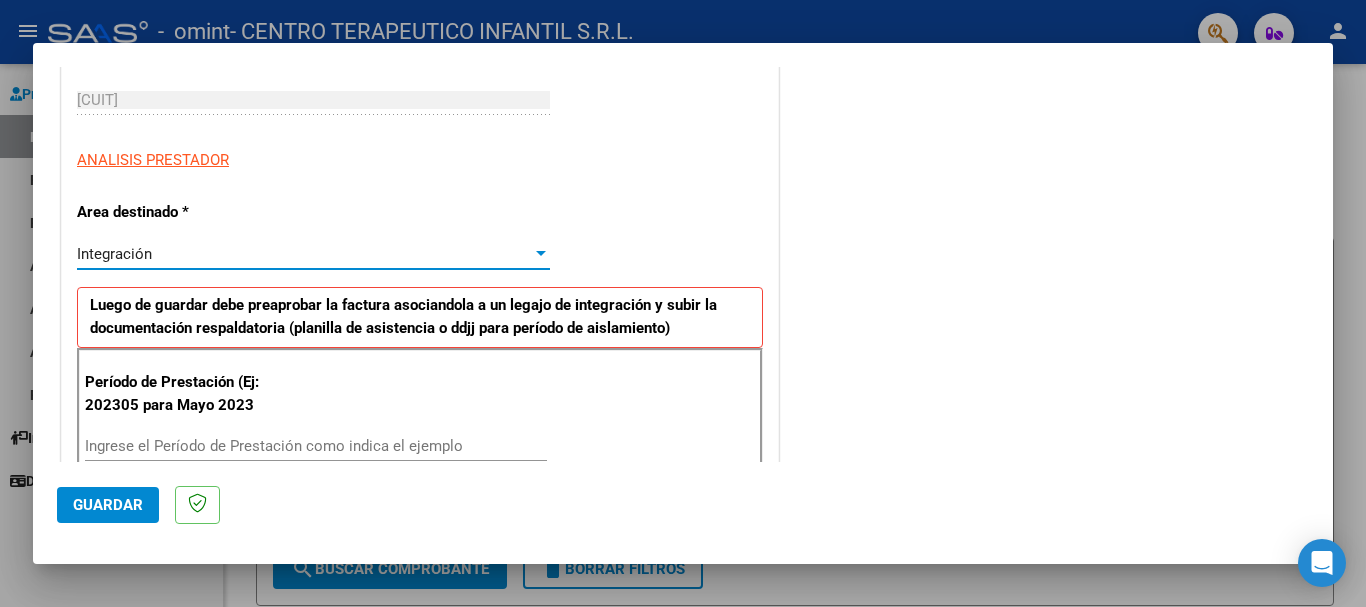 scroll, scrollTop: 500, scrollLeft: 0, axis: vertical 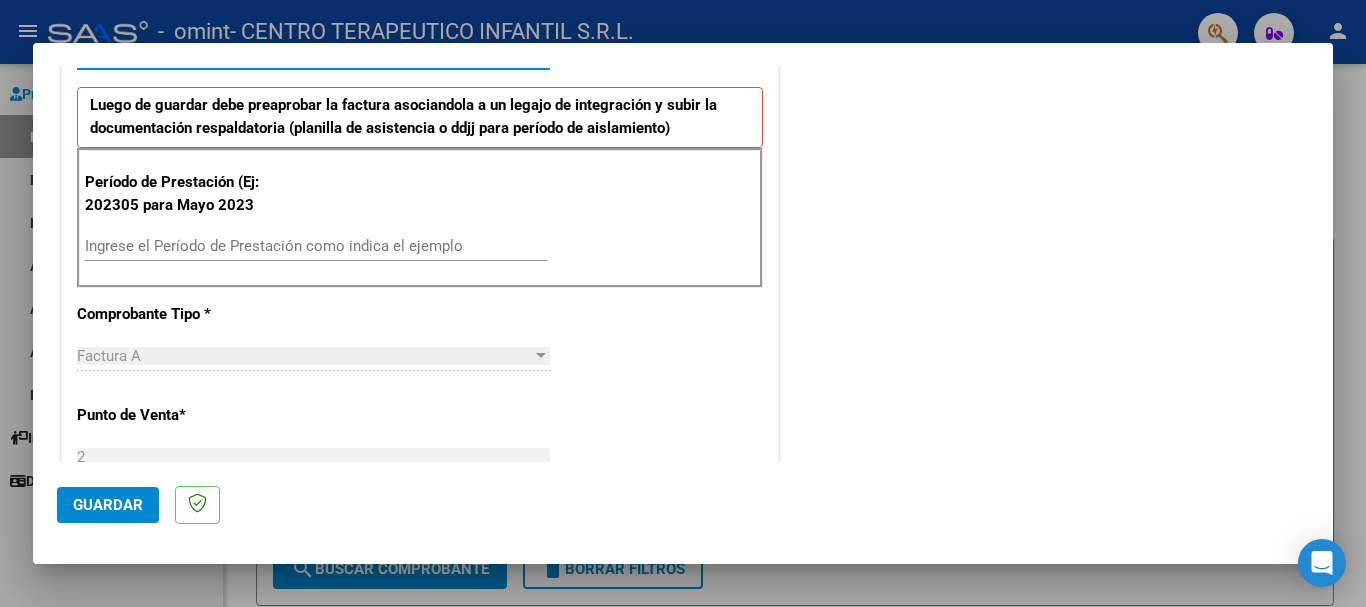 click on "Ingrese el Período de Prestación como indica el ejemplo" at bounding box center [316, 246] 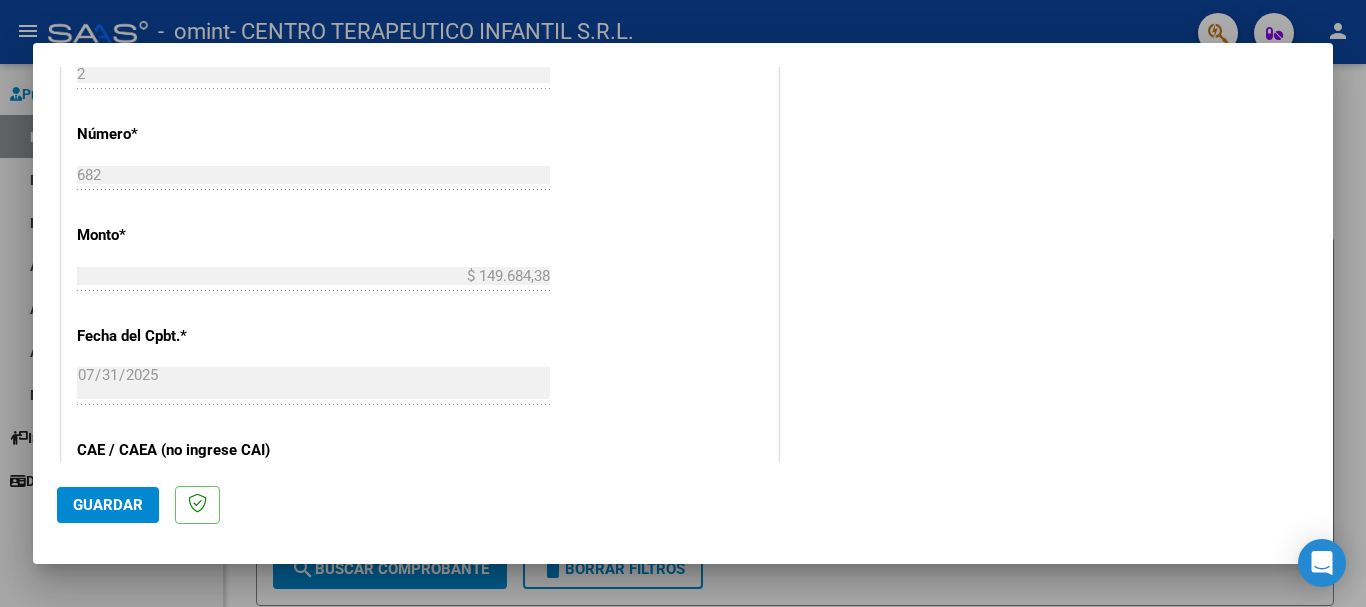 scroll, scrollTop: 900, scrollLeft: 0, axis: vertical 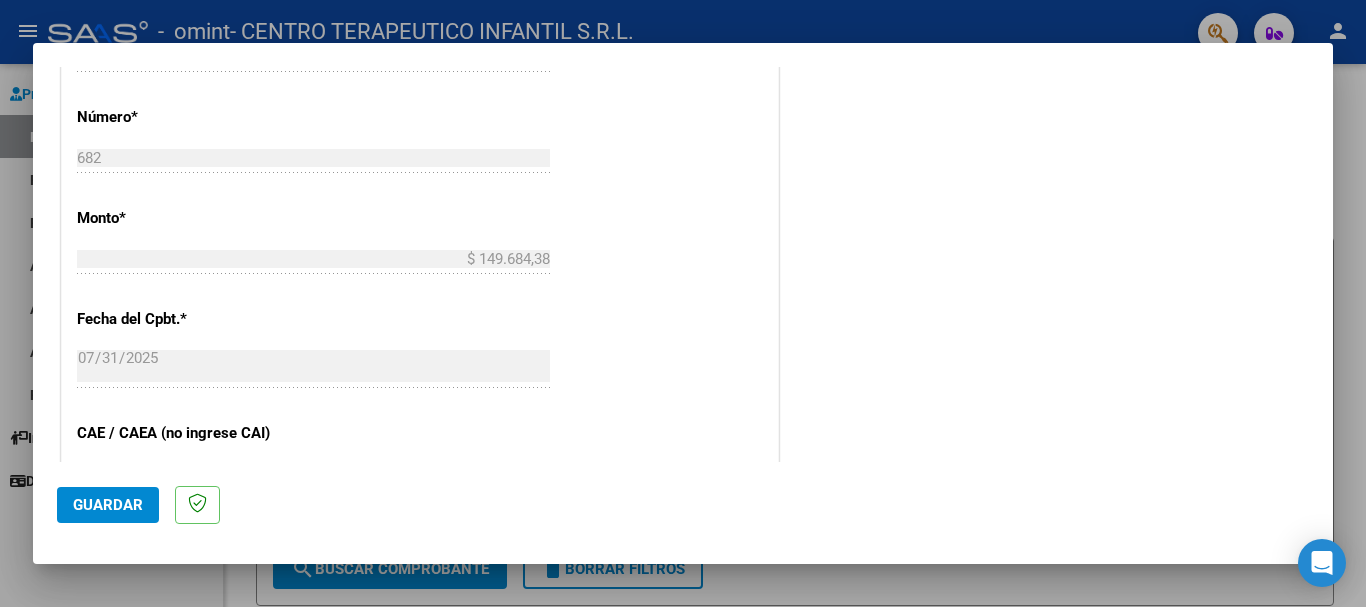 type on "202507" 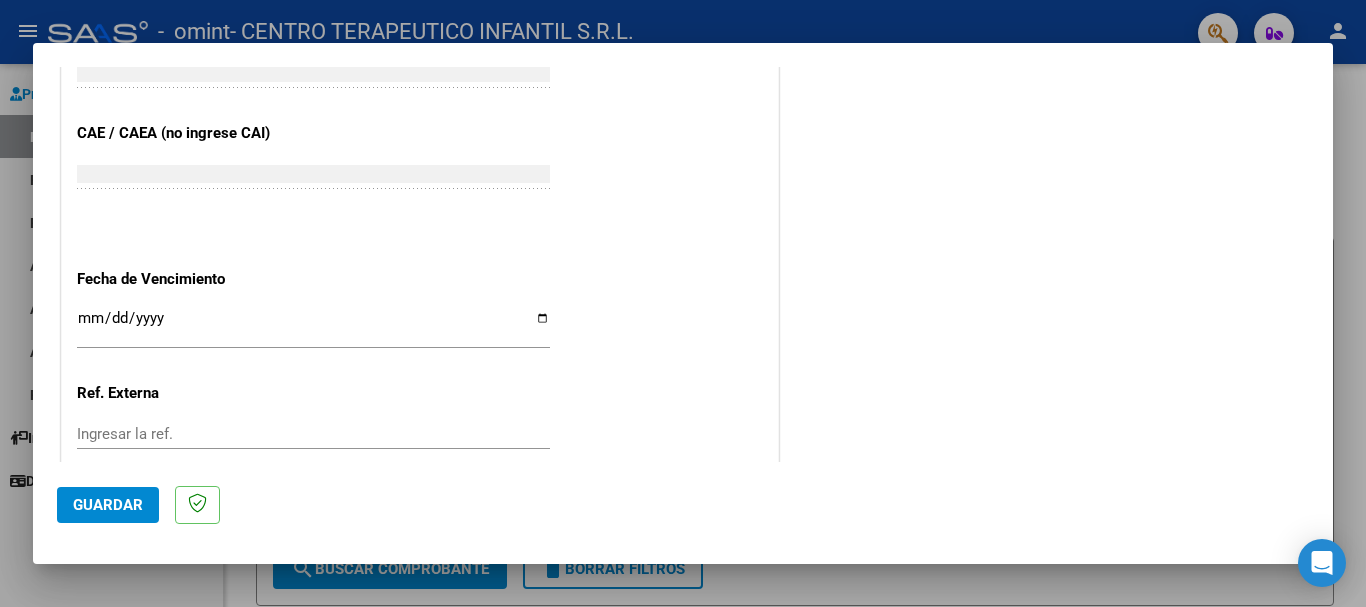 scroll, scrollTop: 1300, scrollLeft: 0, axis: vertical 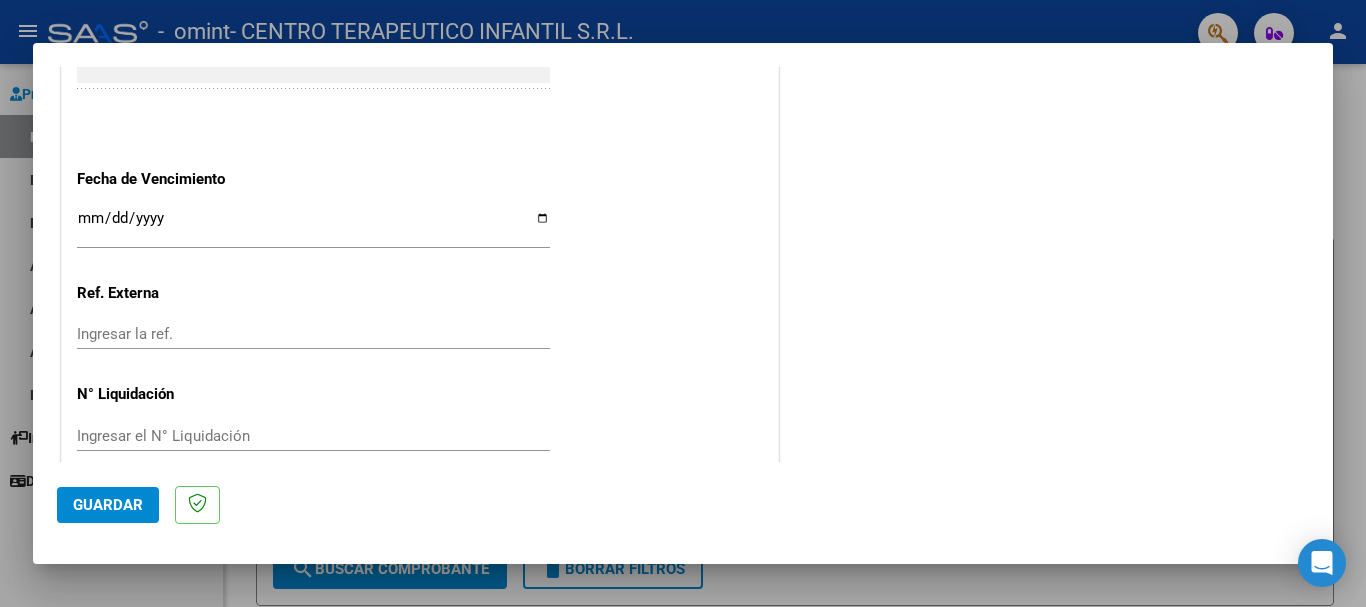 click on "Ingresar la fecha" at bounding box center (313, 226) 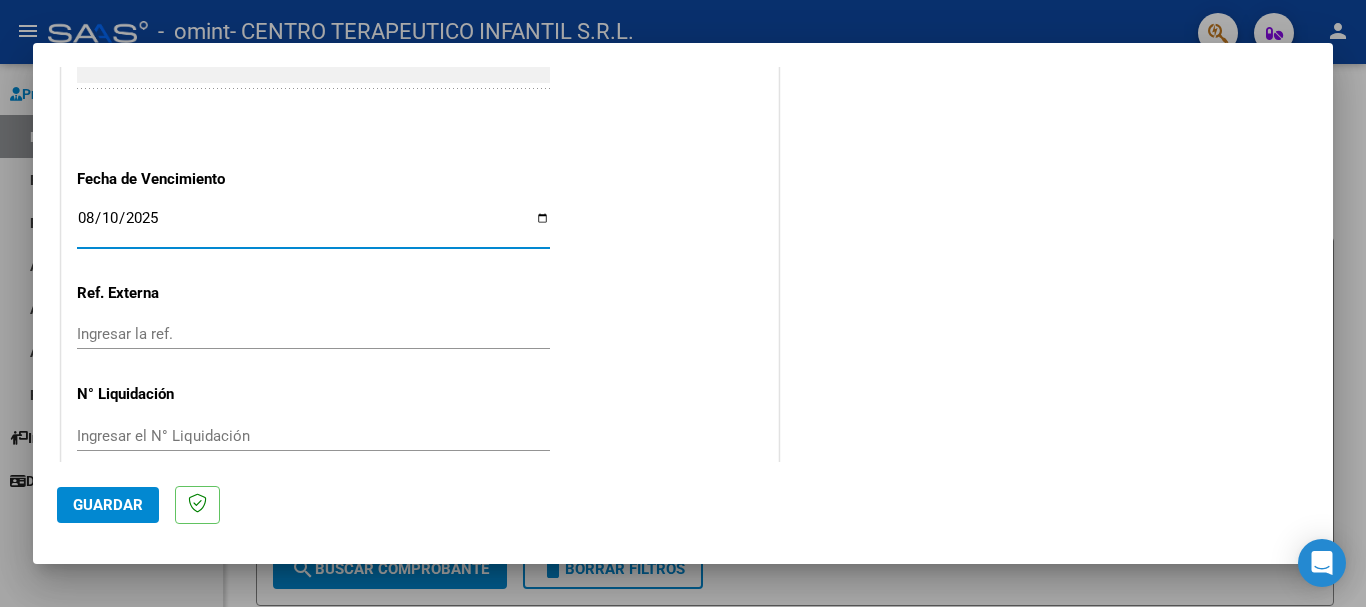 type on "2025-08-10" 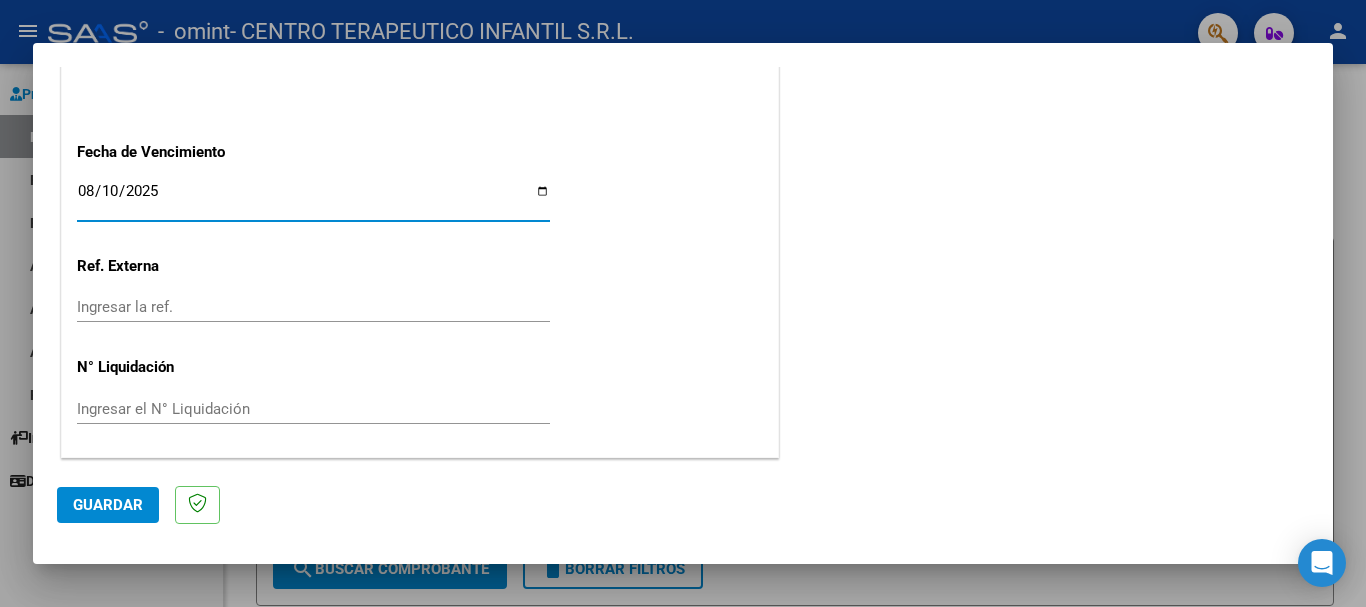 click on "Ingresar la ref." at bounding box center (313, 307) 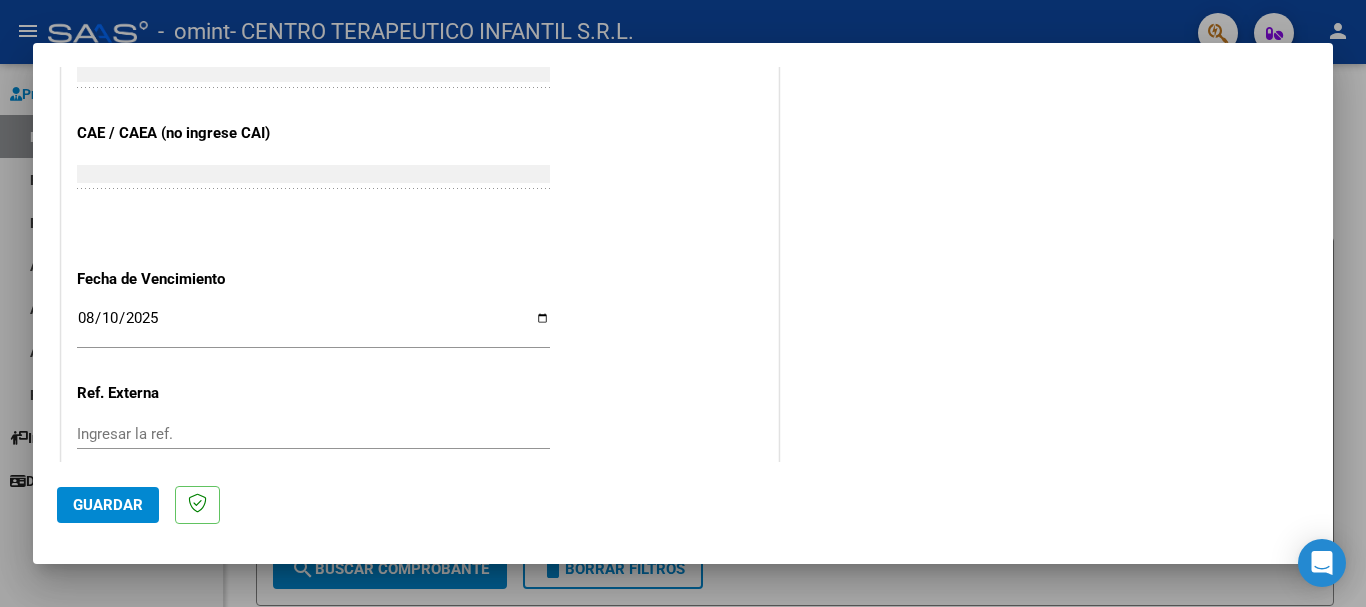 scroll, scrollTop: 1327, scrollLeft: 0, axis: vertical 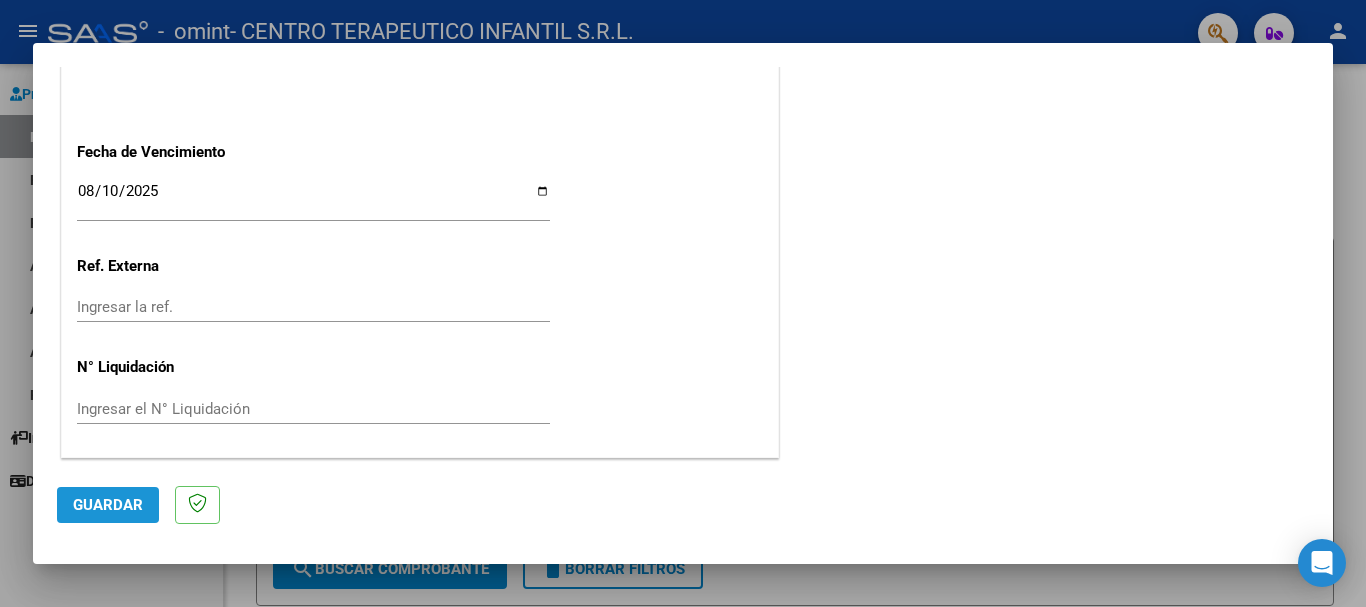 click on "Guardar" 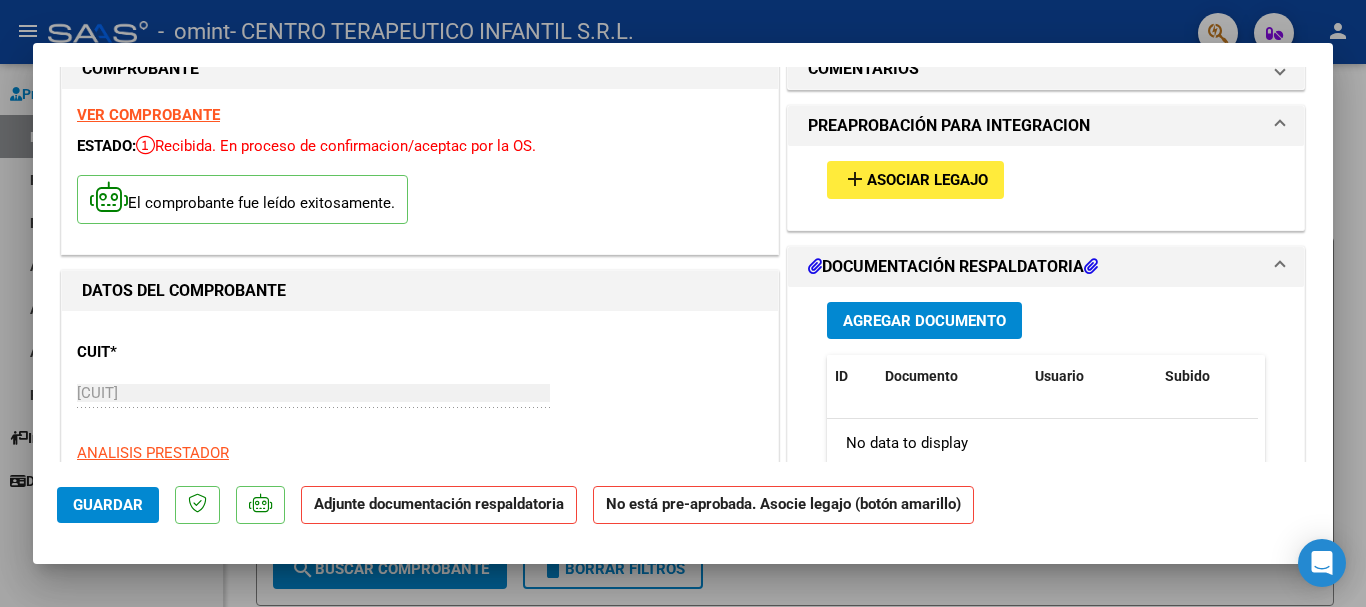 scroll, scrollTop: 0, scrollLeft: 0, axis: both 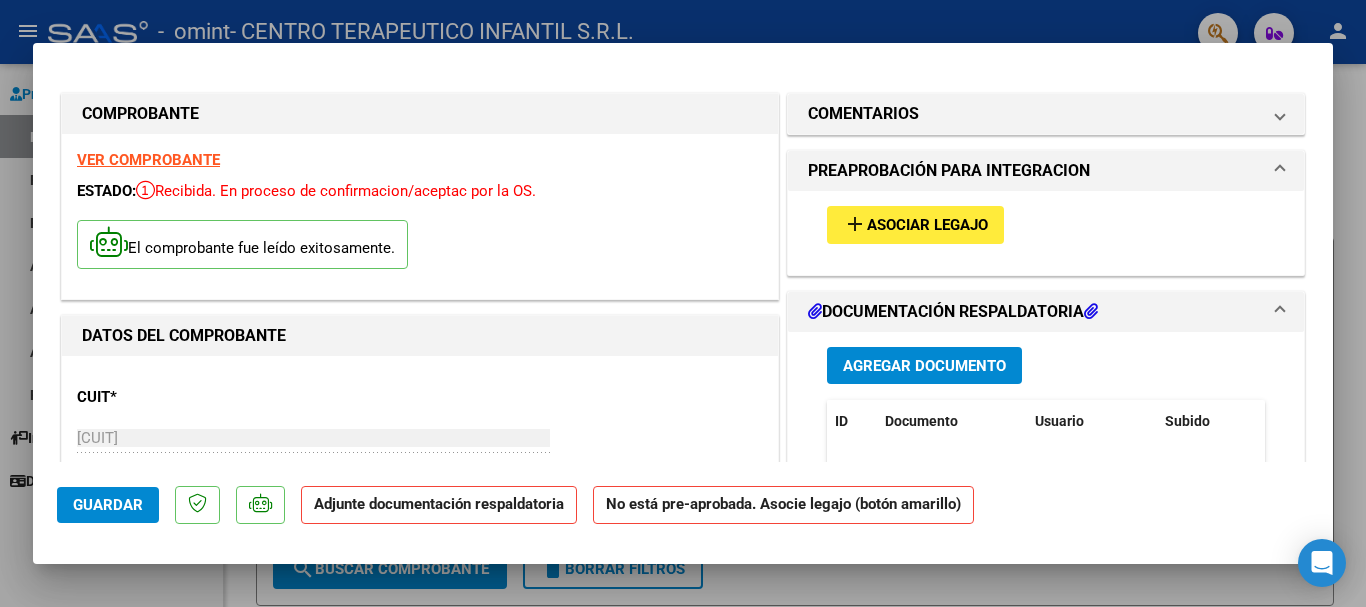 click on "Agregar Documento" at bounding box center (924, 366) 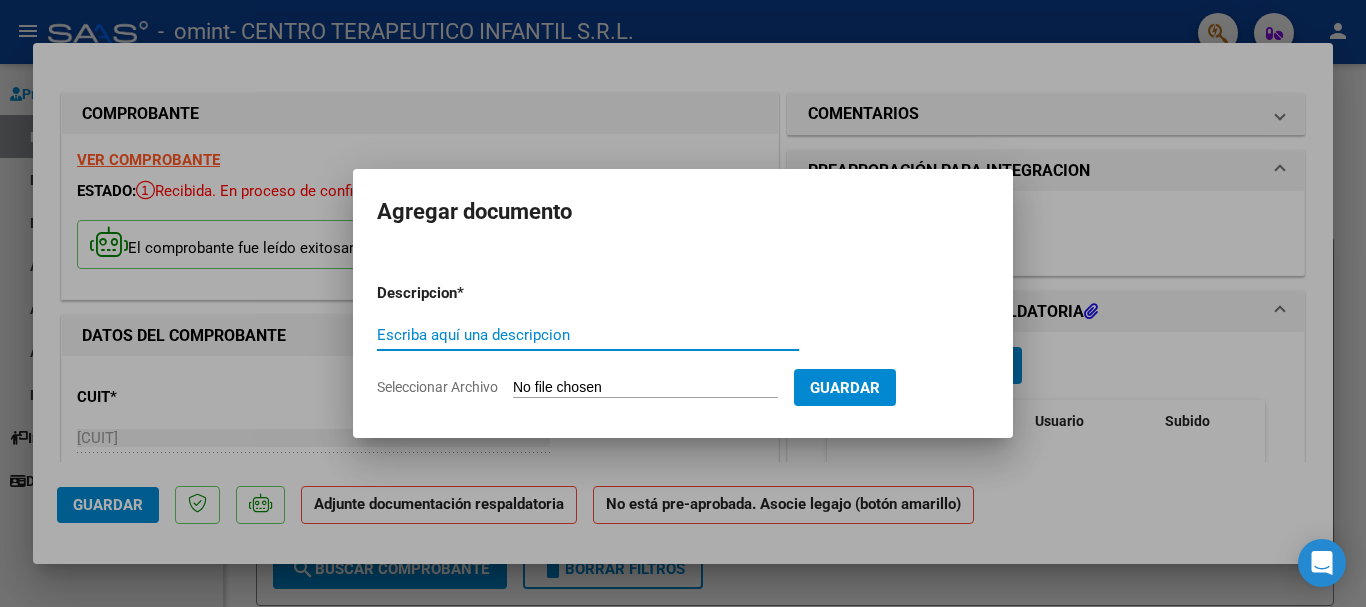 click on "Seleccionar Archivo" at bounding box center [645, 388] 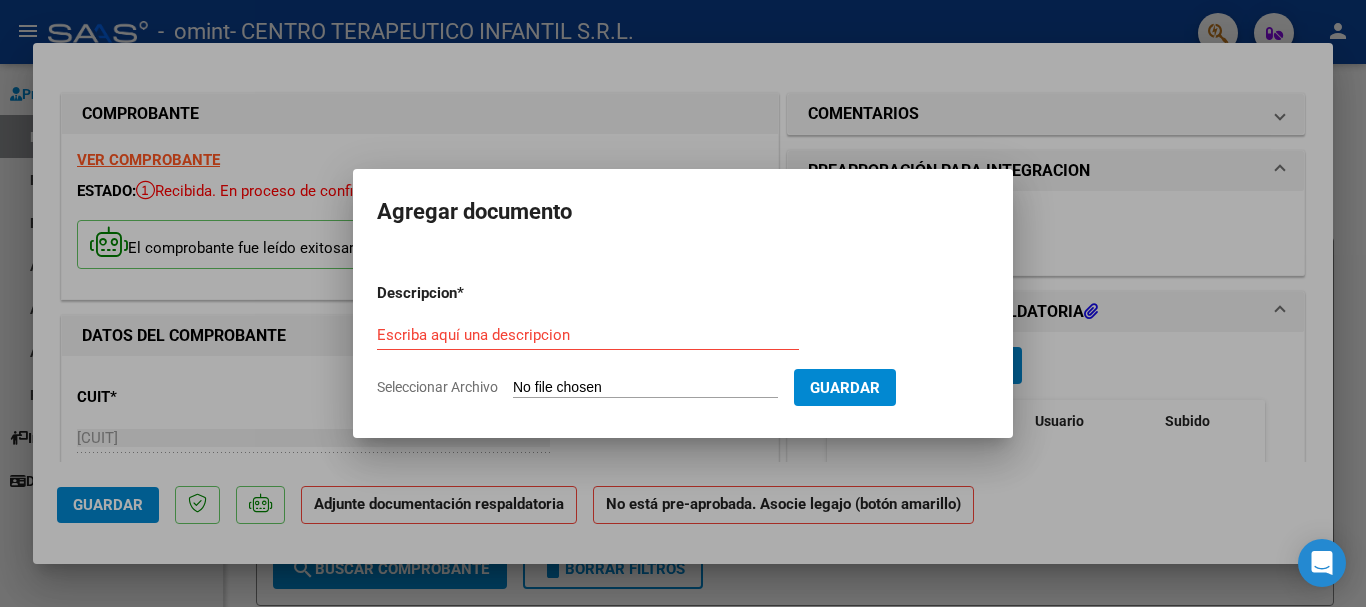 type on "C:\fakepath\Planilla de asistencia.pdf" 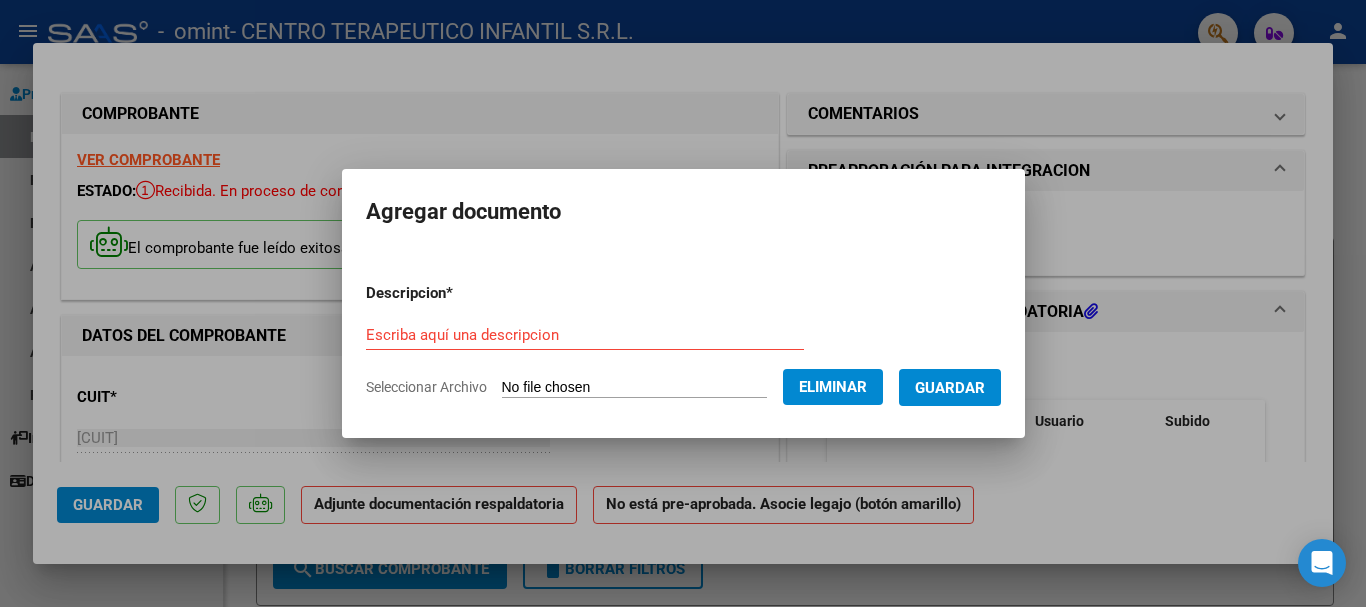 click on "Escriba aquí una descripcion" at bounding box center [585, 335] 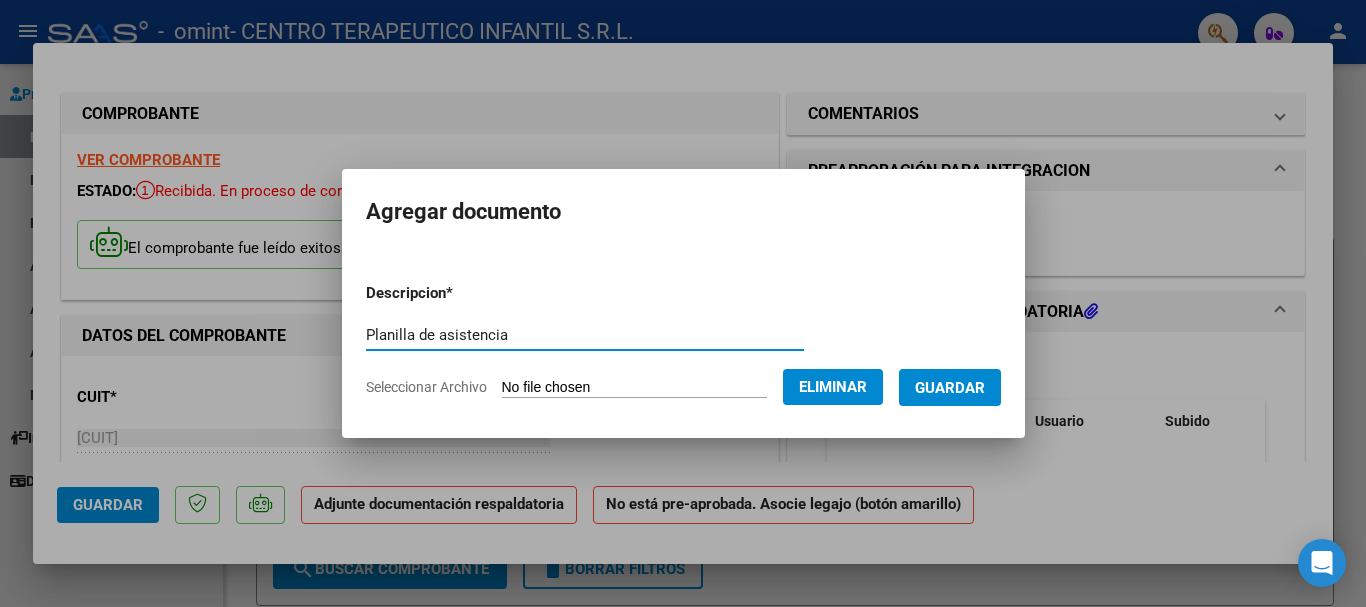 type on "Planilla de asistencia" 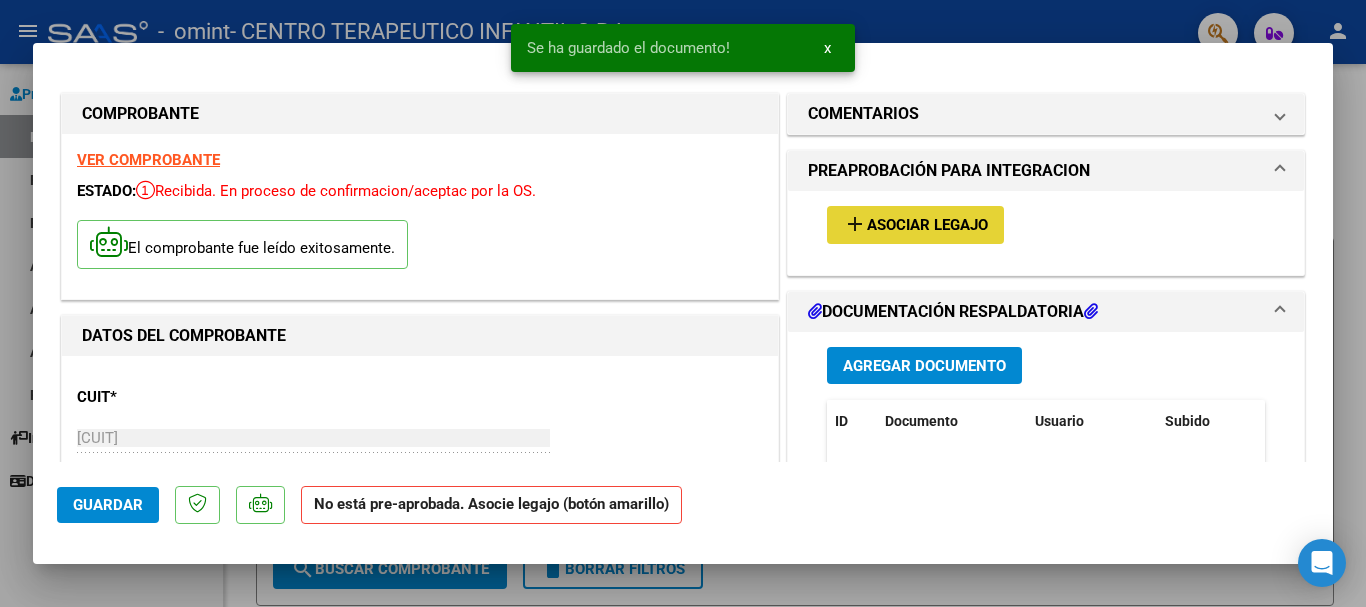 click on "add Asociar Legajo" at bounding box center [915, 224] 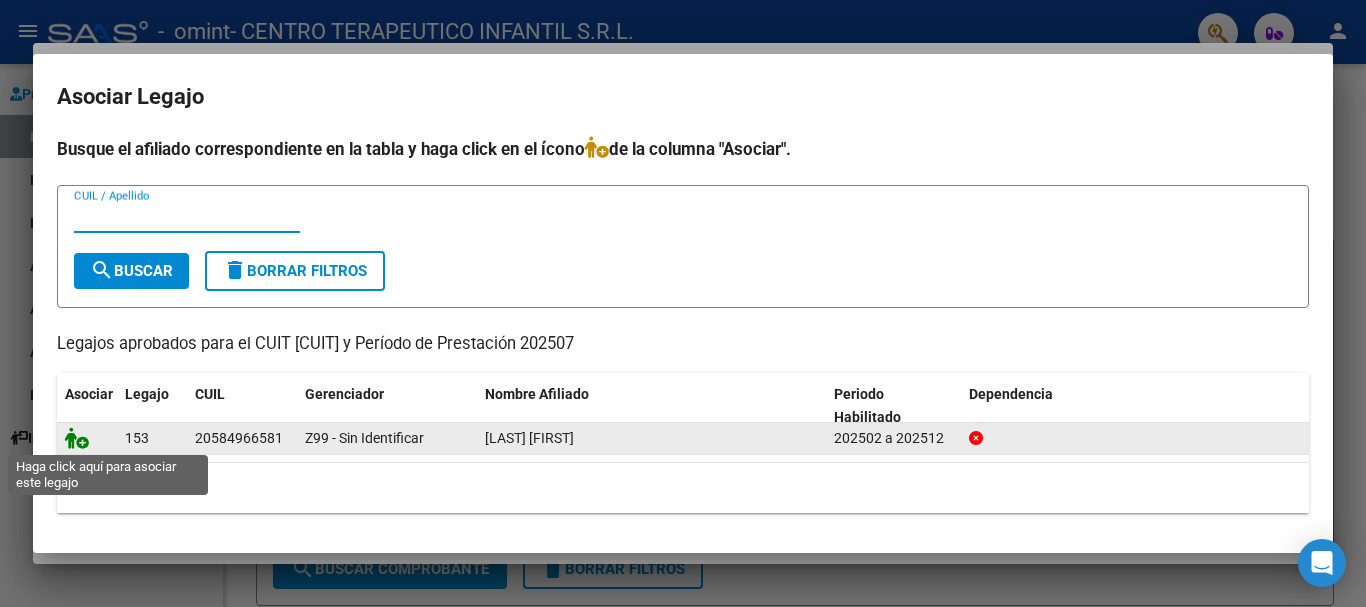 click 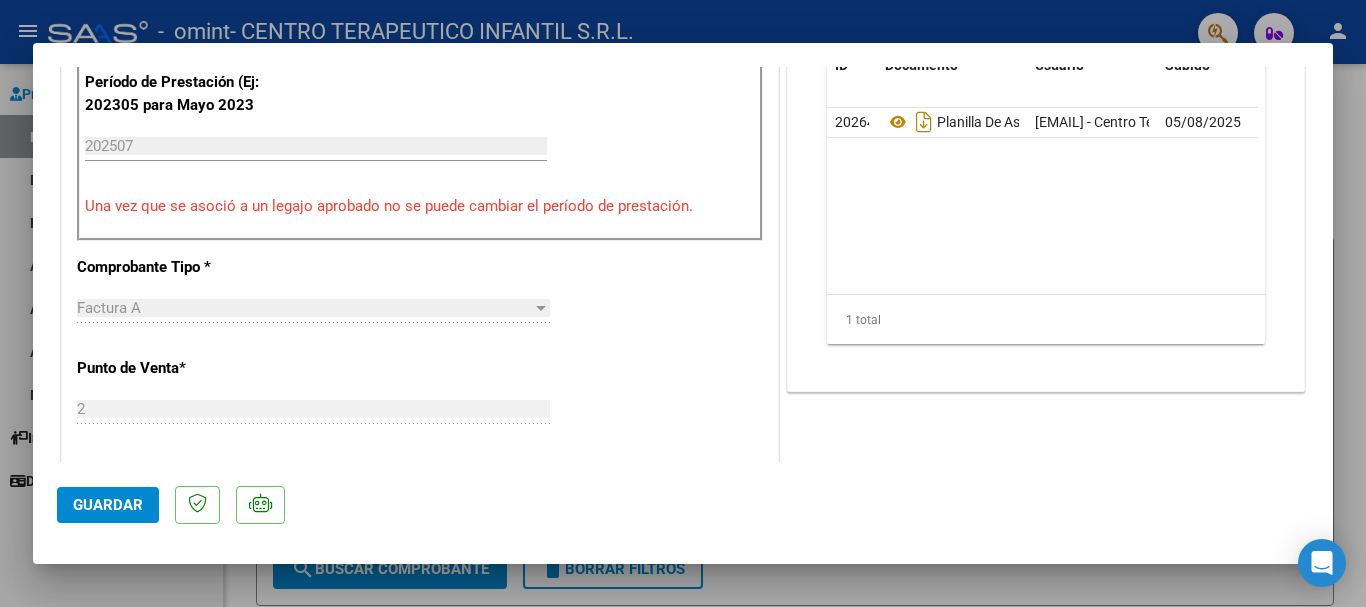 scroll, scrollTop: 800, scrollLeft: 0, axis: vertical 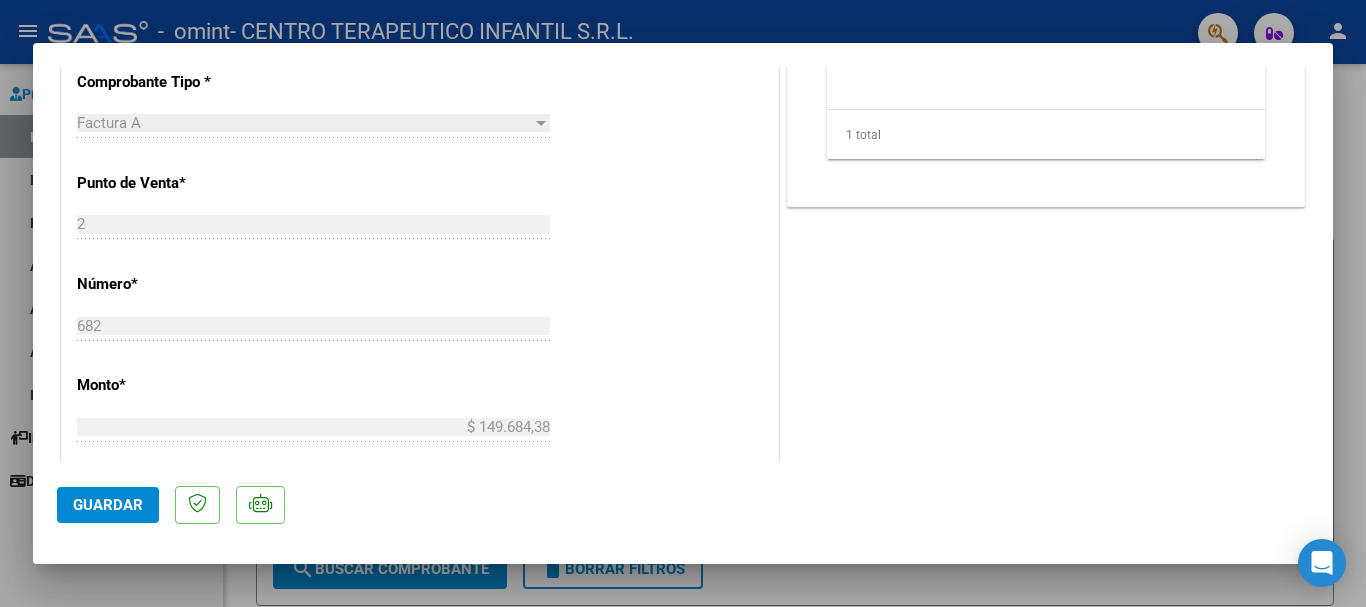 click on "Guardar" 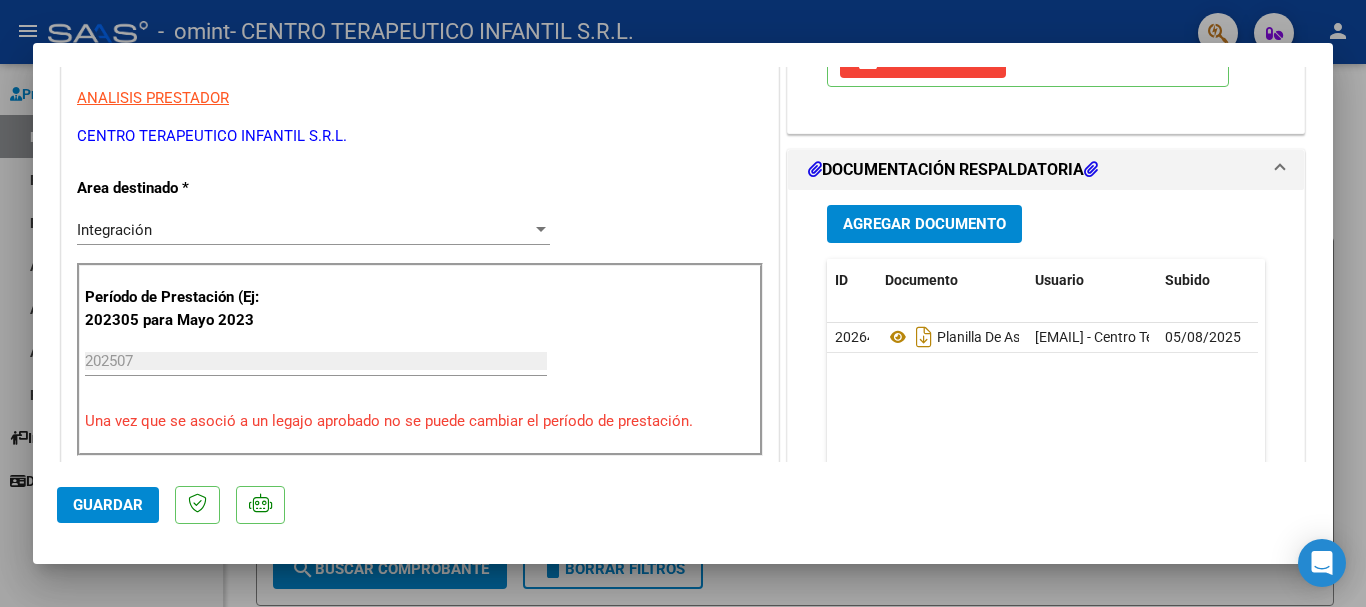 scroll, scrollTop: 200, scrollLeft: 0, axis: vertical 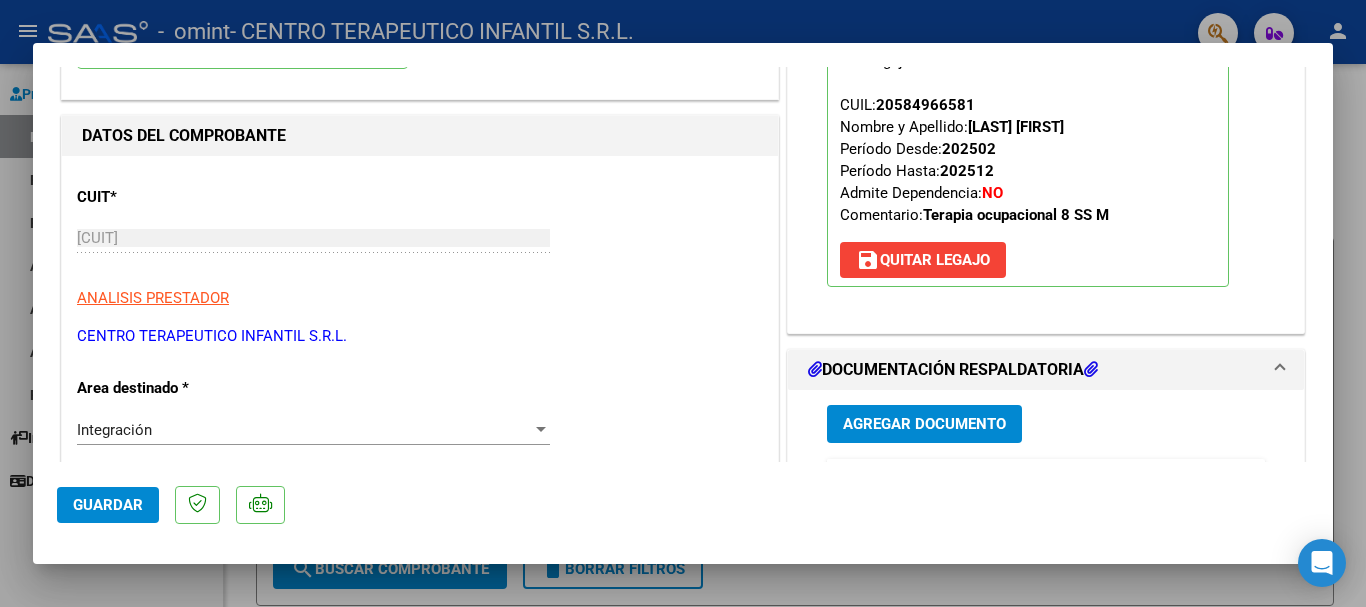 click on "Guardar" 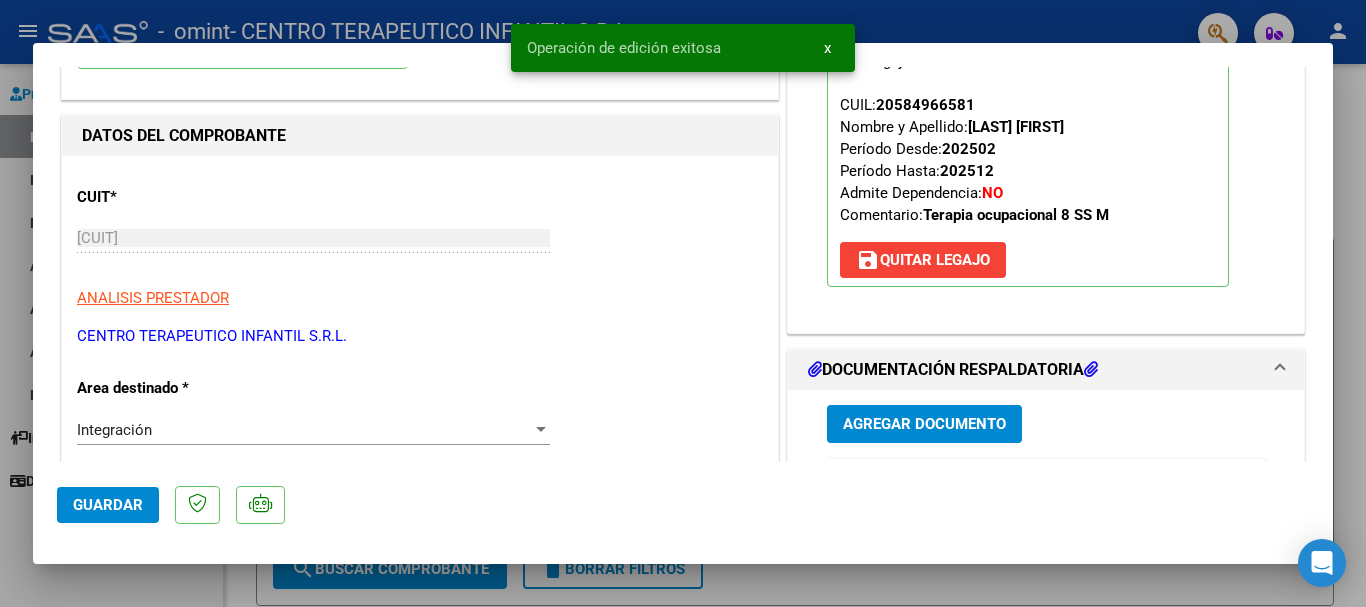 click on "x" at bounding box center (827, 48) 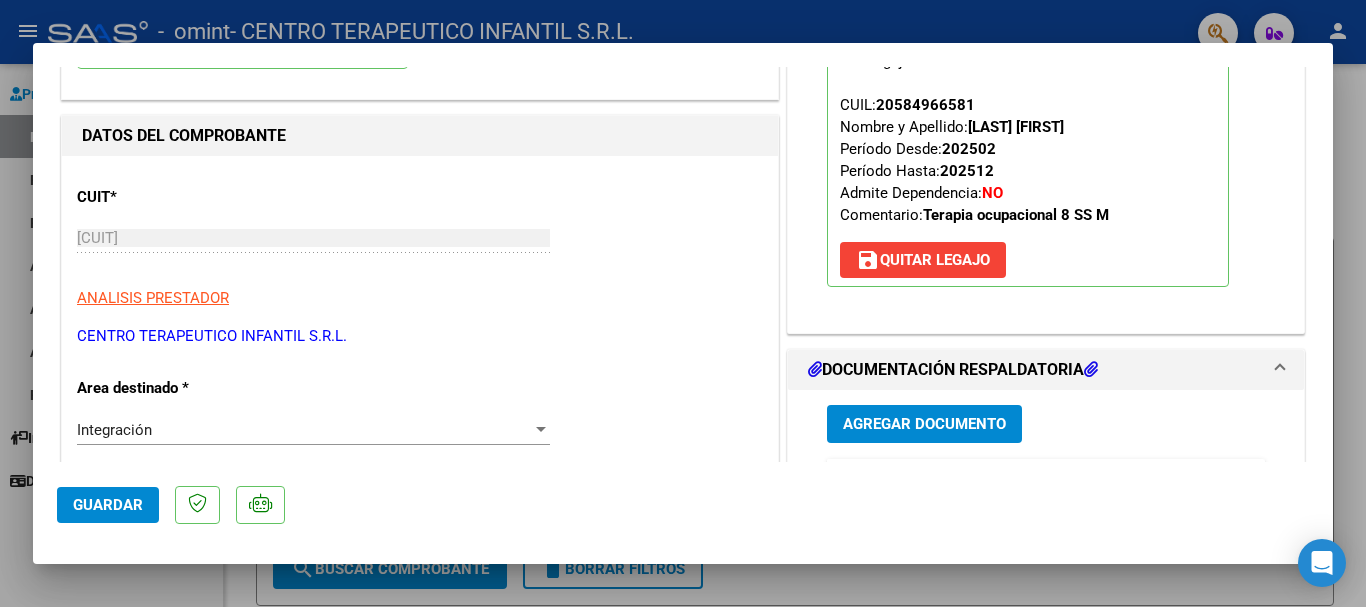 click at bounding box center [683, 303] 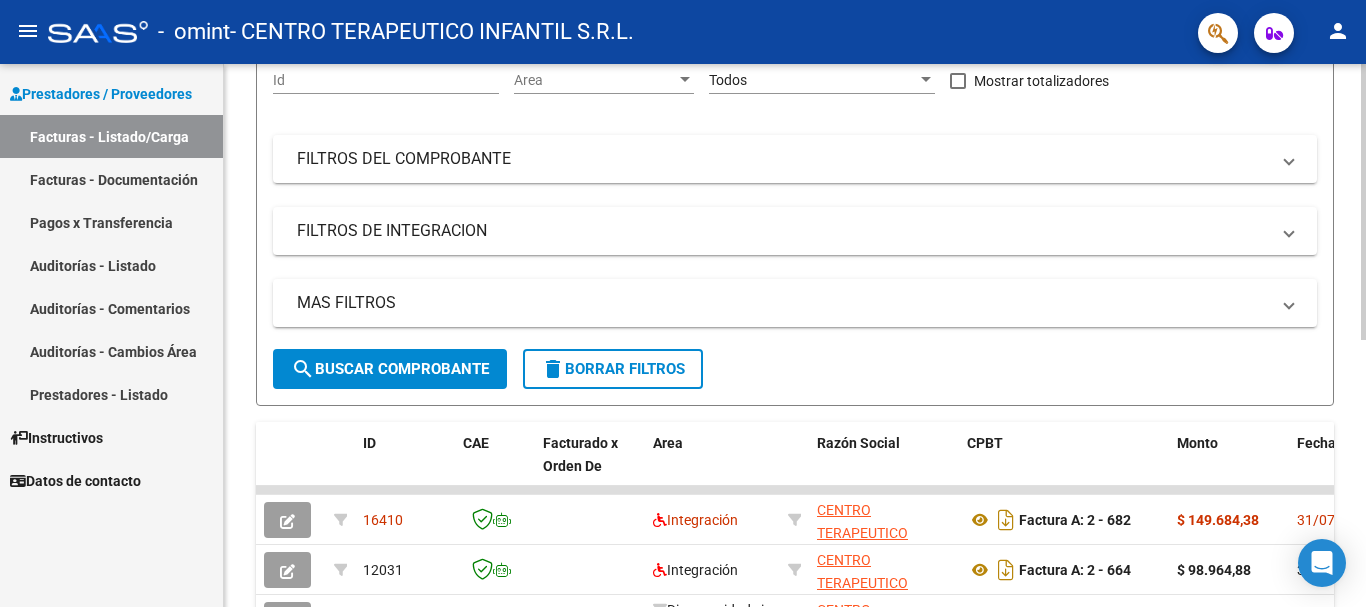scroll, scrollTop: 400, scrollLeft: 0, axis: vertical 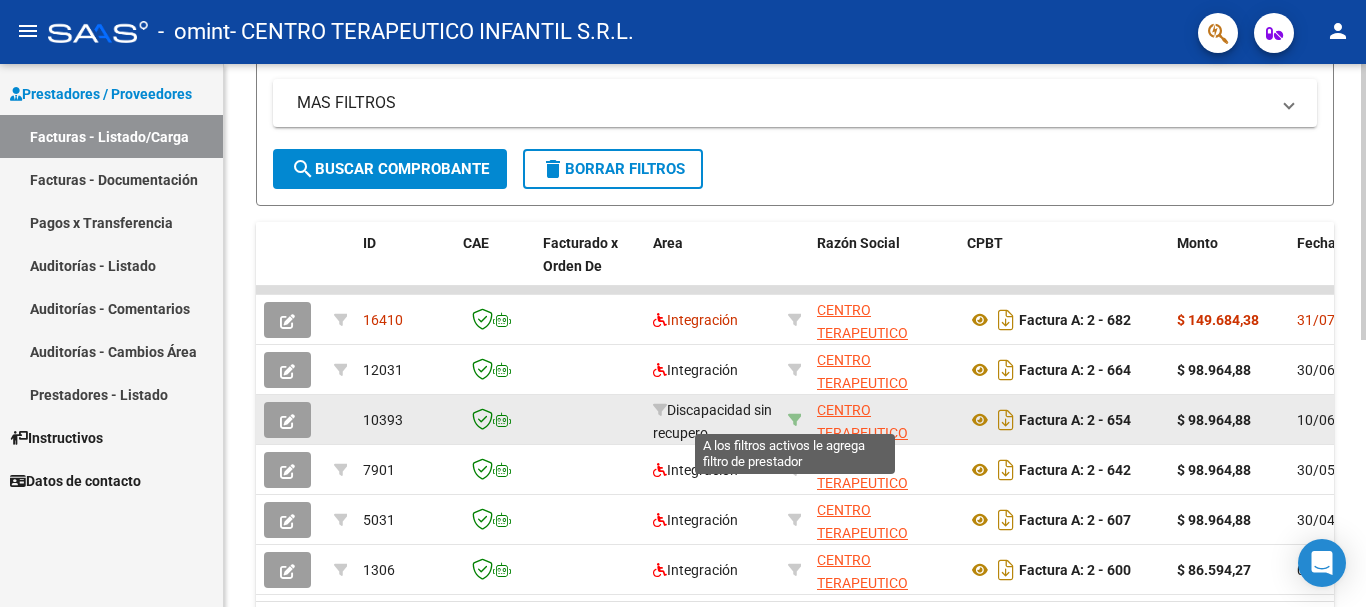click 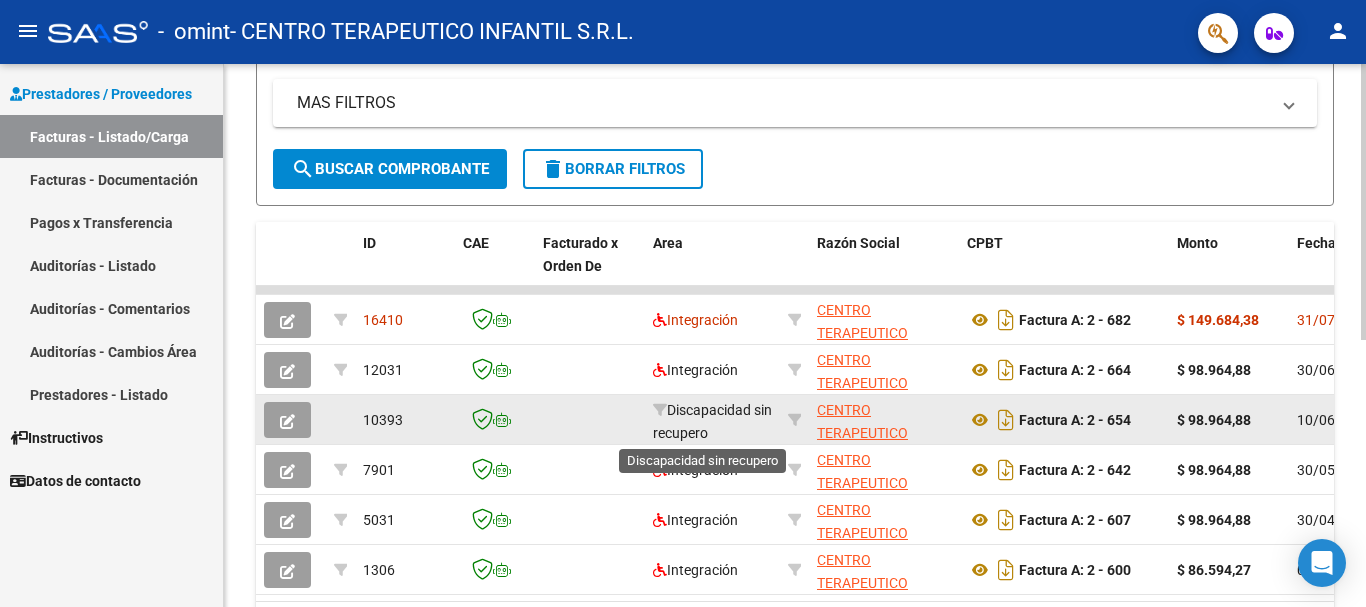 click on "Discapacidad sin recupero" 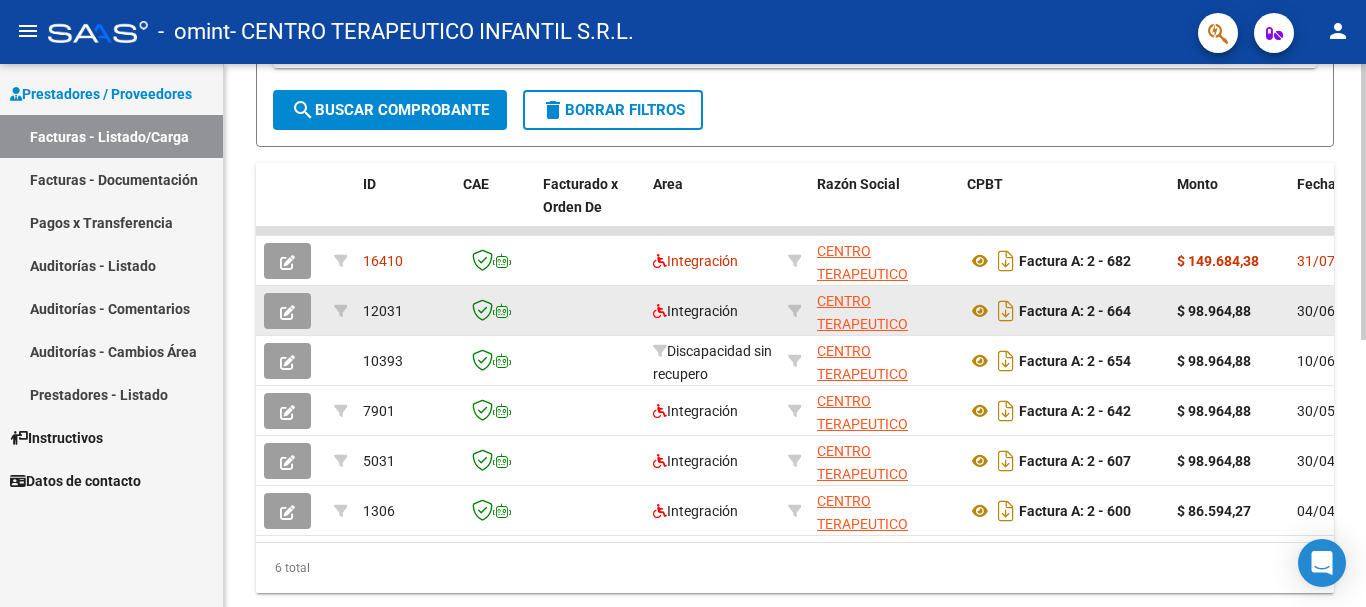 scroll, scrollTop: 425, scrollLeft: 0, axis: vertical 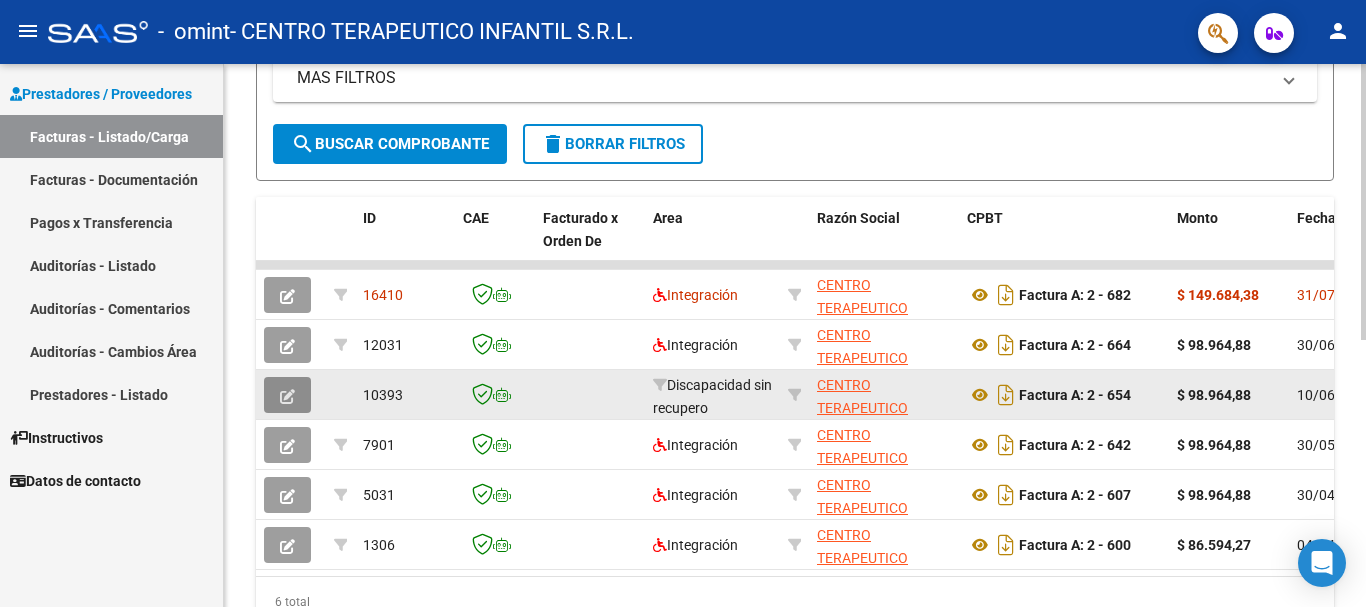 click 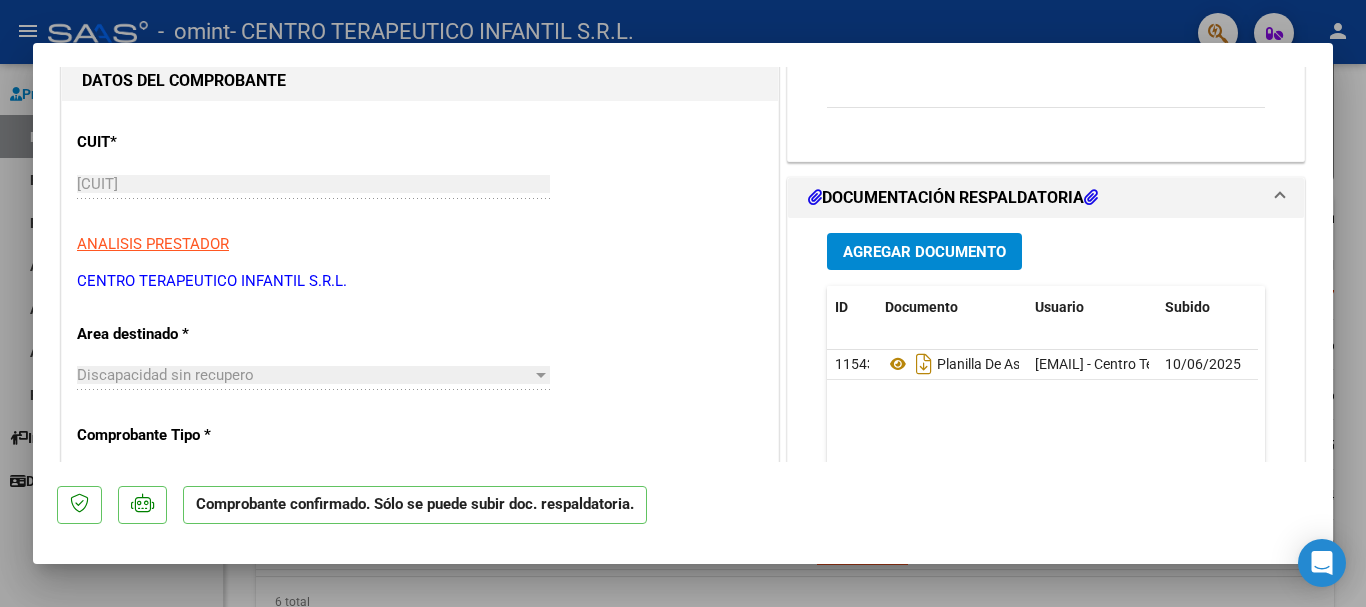 scroll, scrollTop: 200, scrollLeft: 0, axis: vertical 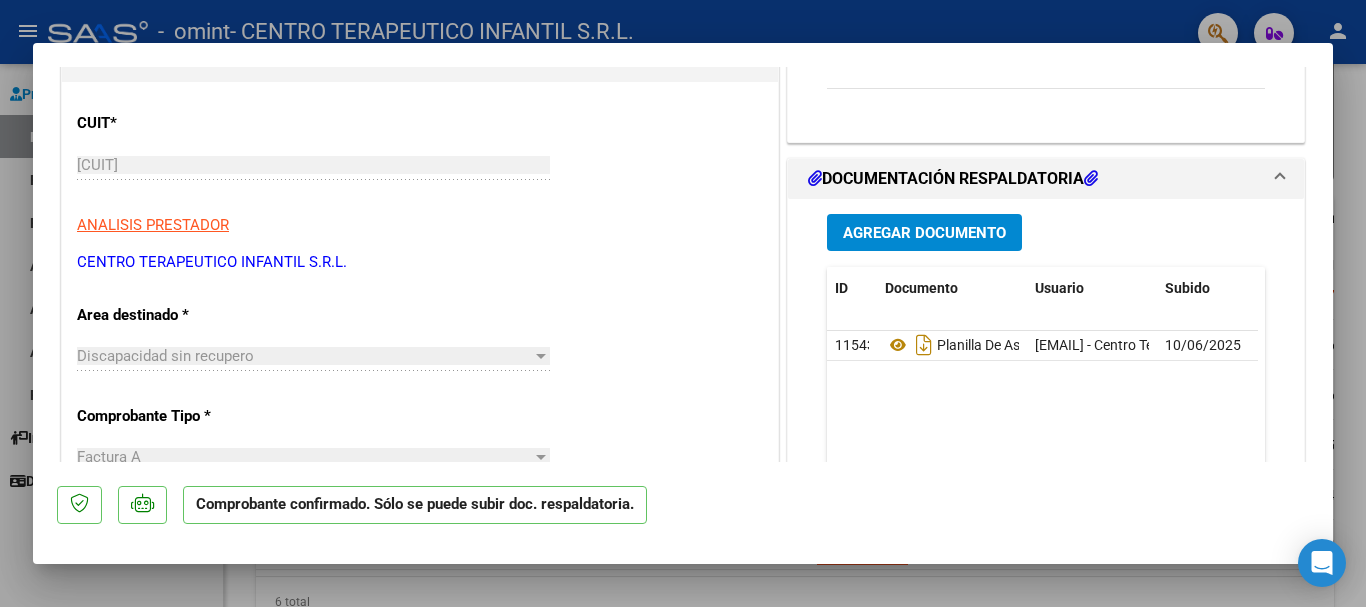 click on "Discapacidad sin recupero" at bounding box center (304, 356) 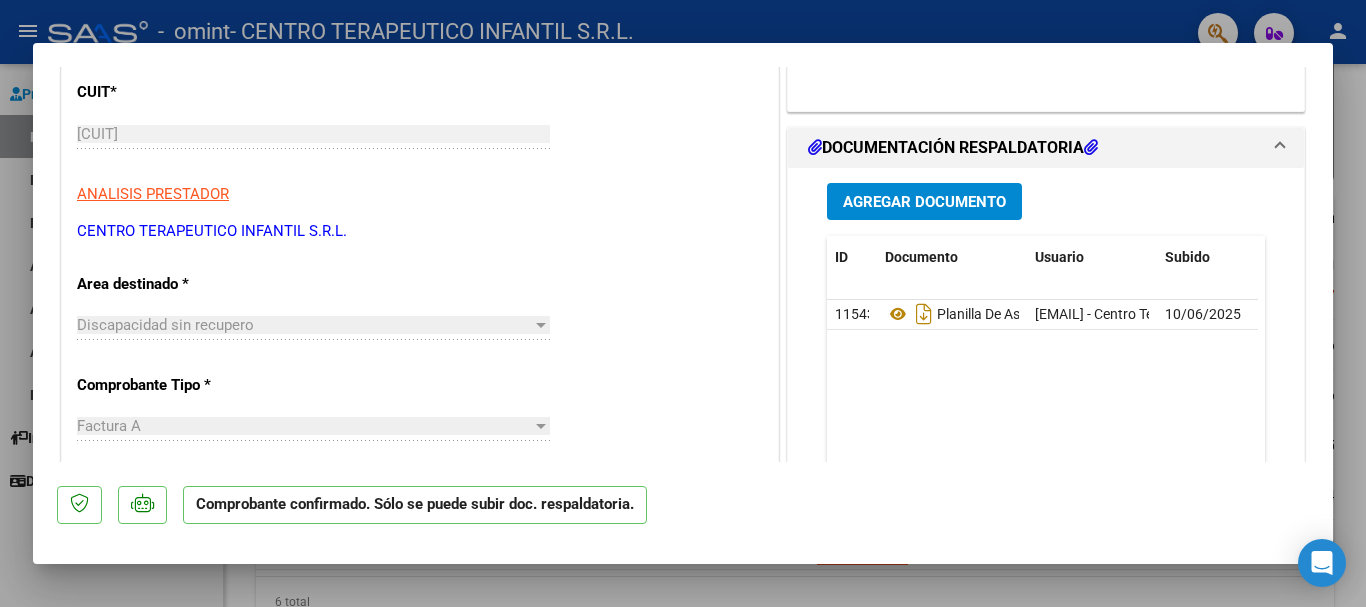 scroll, scrollTop: 229, scrollLeft: 0, axis: vertical 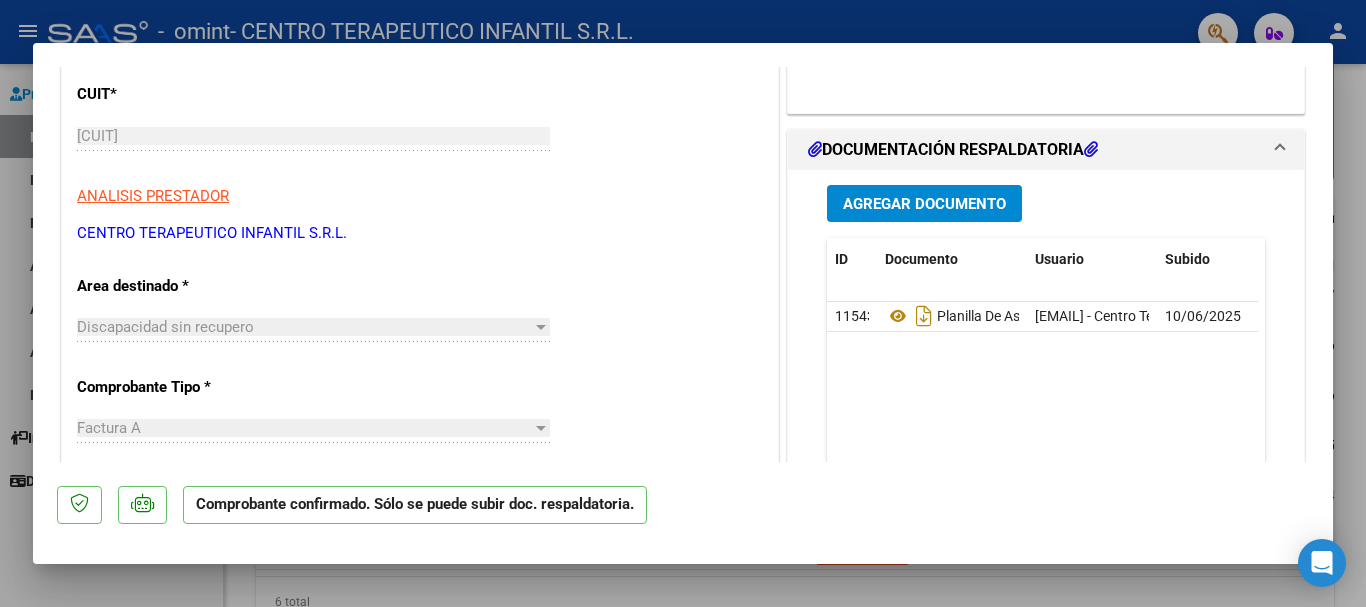 click on "Discapacidad sin recupero" at bounding box center (304, 327) 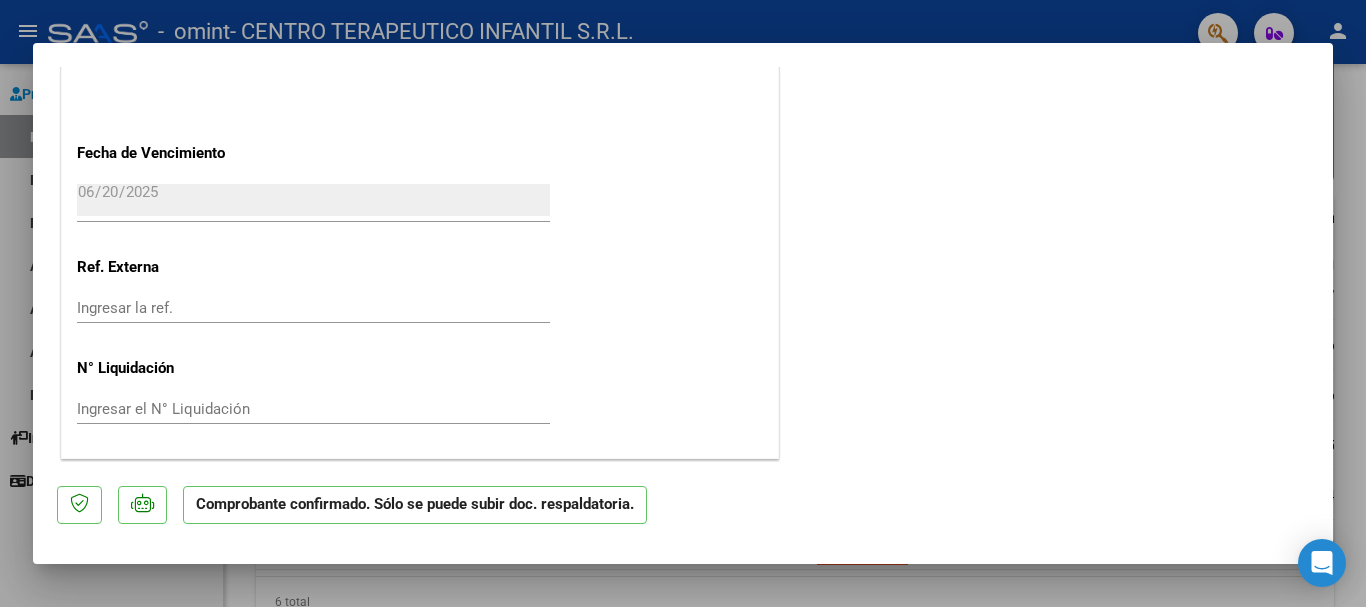 scroll, scrollTop: 1129, scrollLeft: 0, axis: vertical 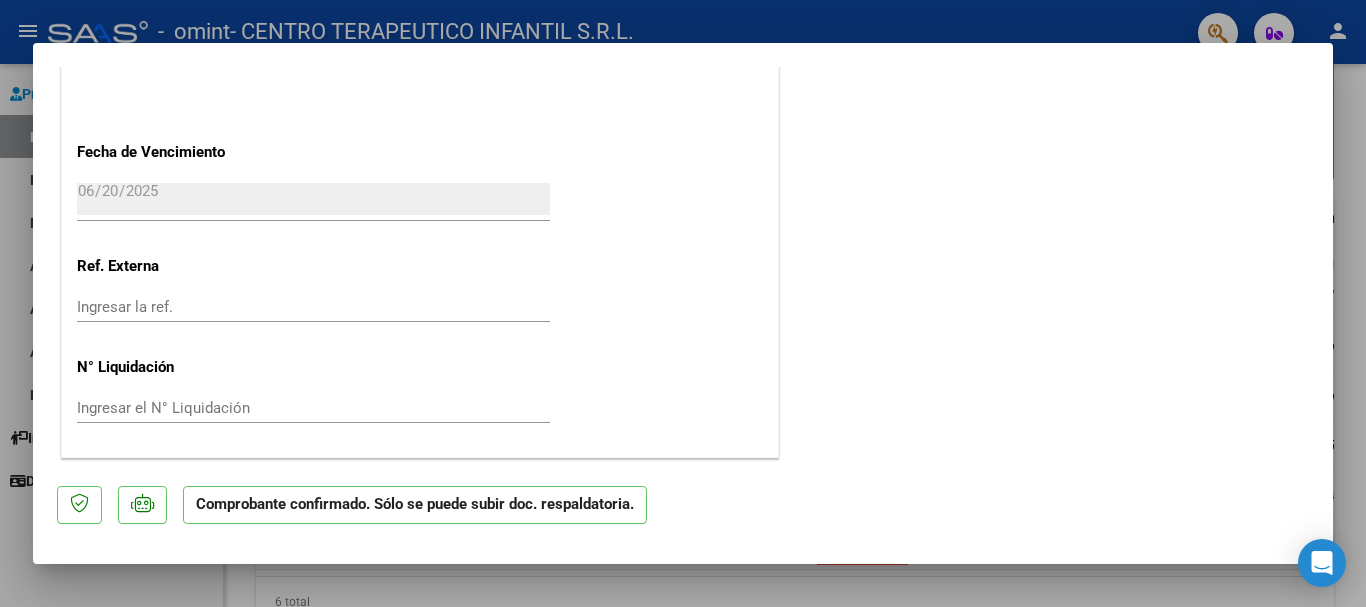 drag, startPoint x: 90, startPoint y: 510, endPoint x: 163, endPoint y: 496, distance: 74.330345 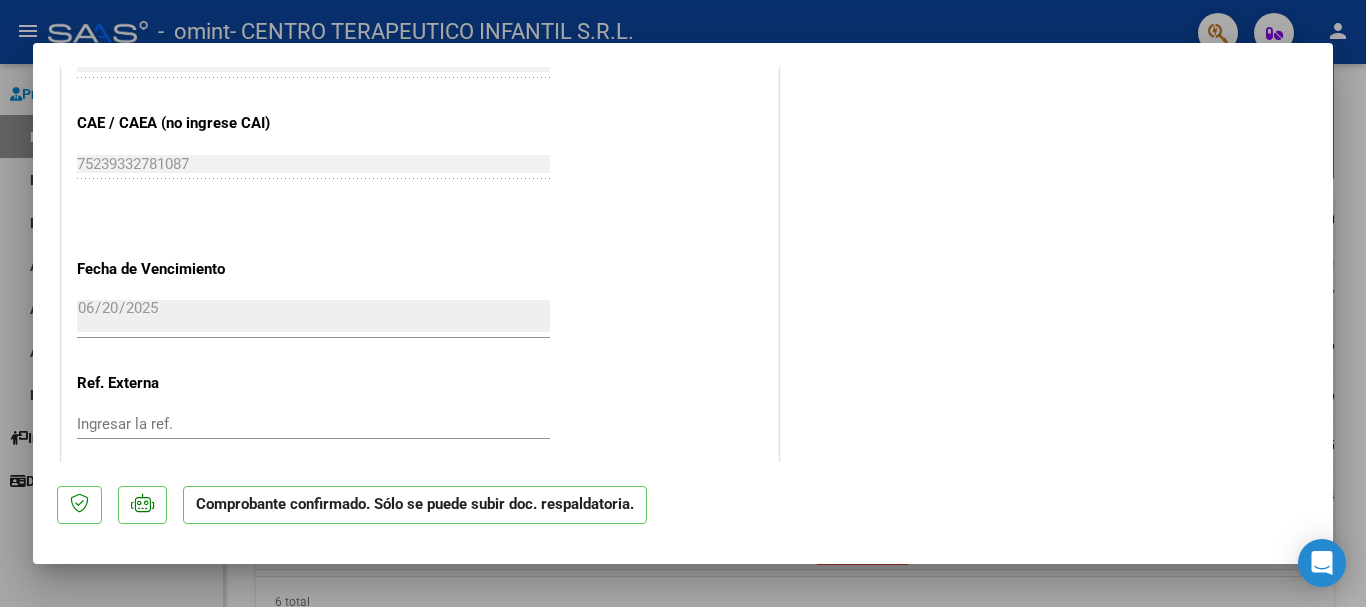 scroll, scrollTop: 829, scrollLeft: 0, axis: vertical 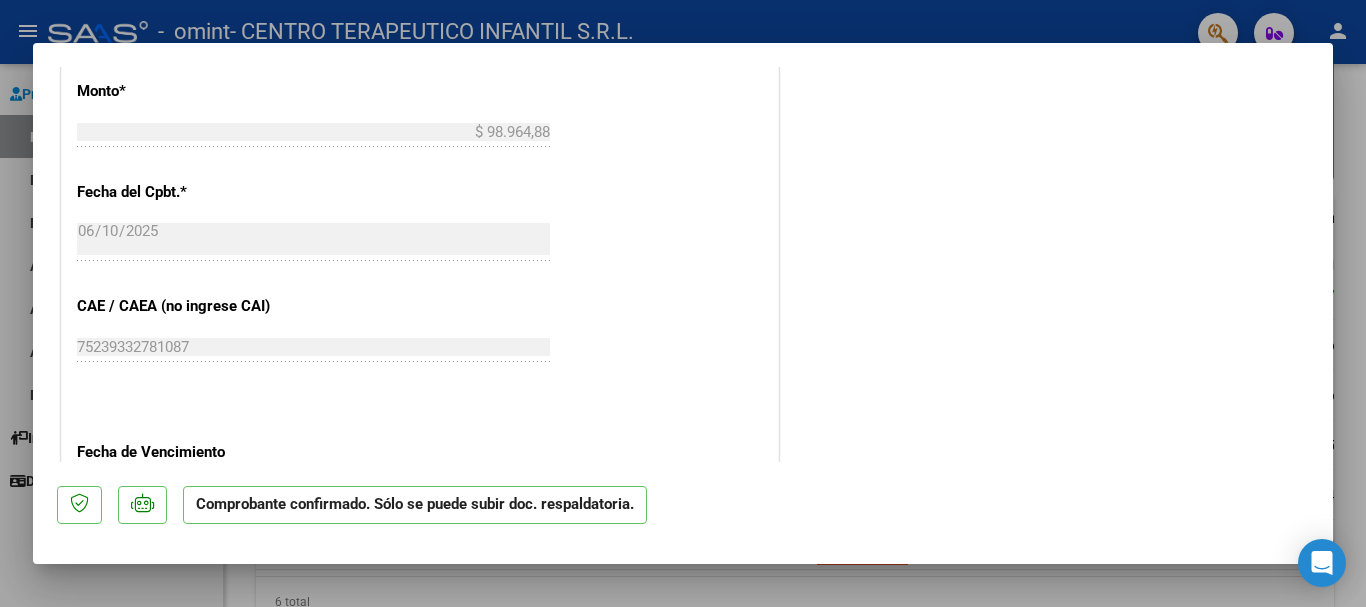 click at bounding box center (683, 303) 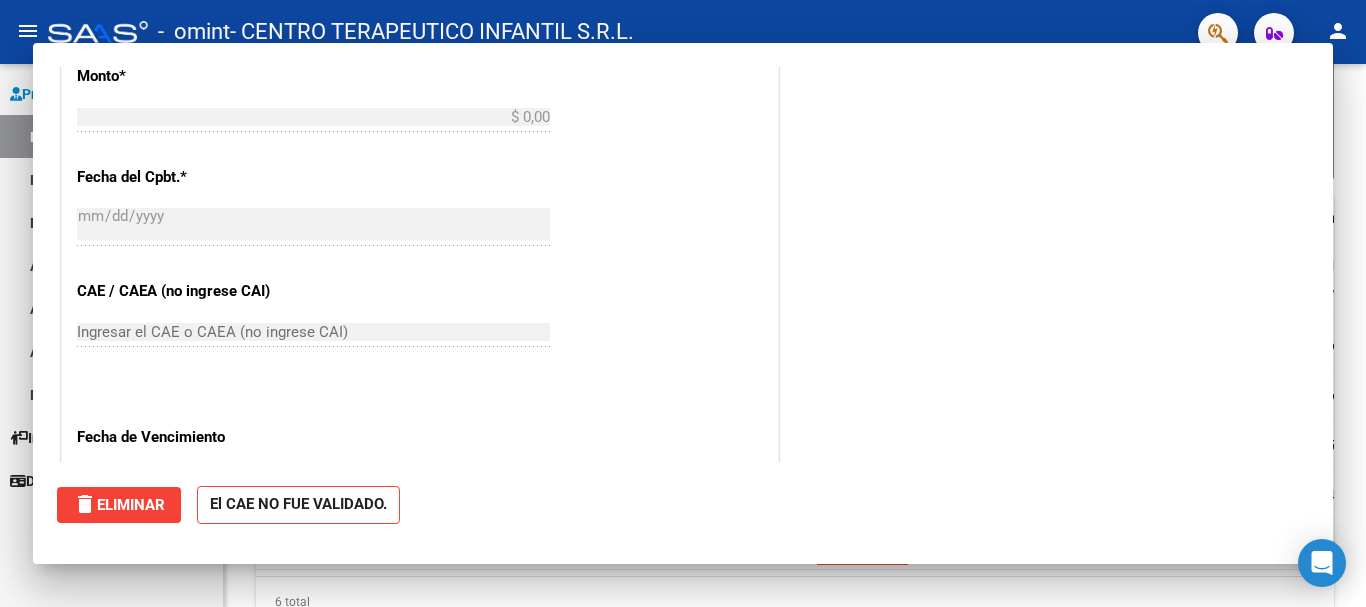 scroll, scrollTop: 0, scrollLeft: 0, axis: both 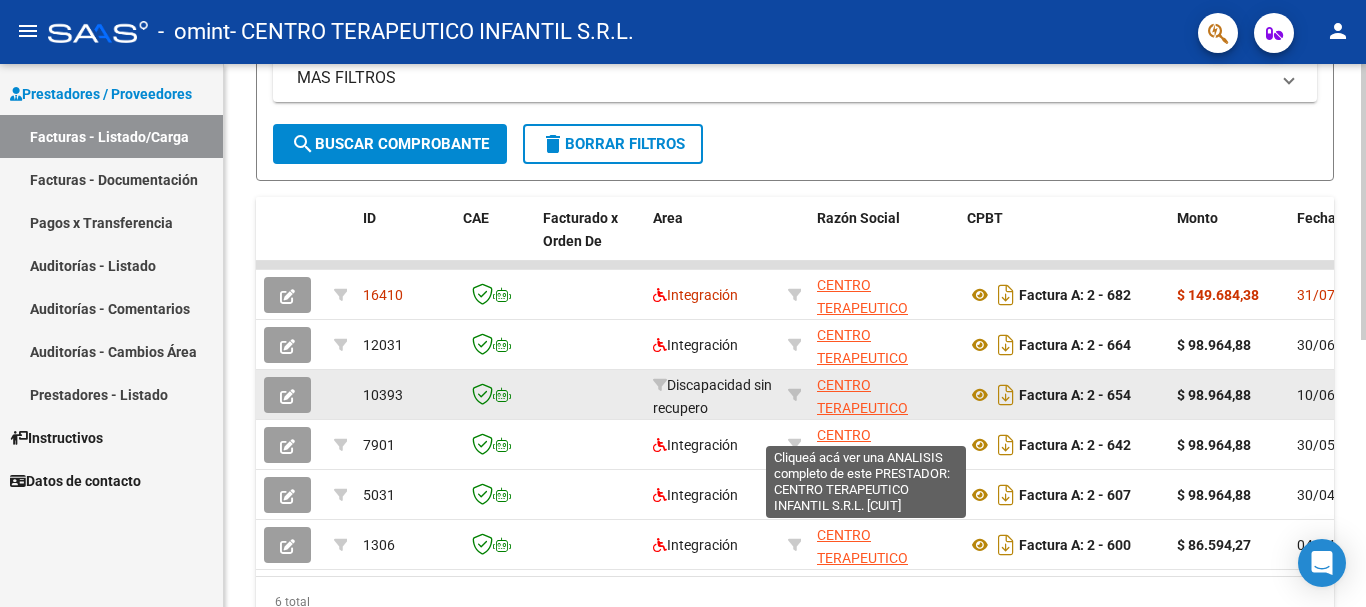 click on "CENTRO TERAPEUTICO INFANTIL  S.R.L." 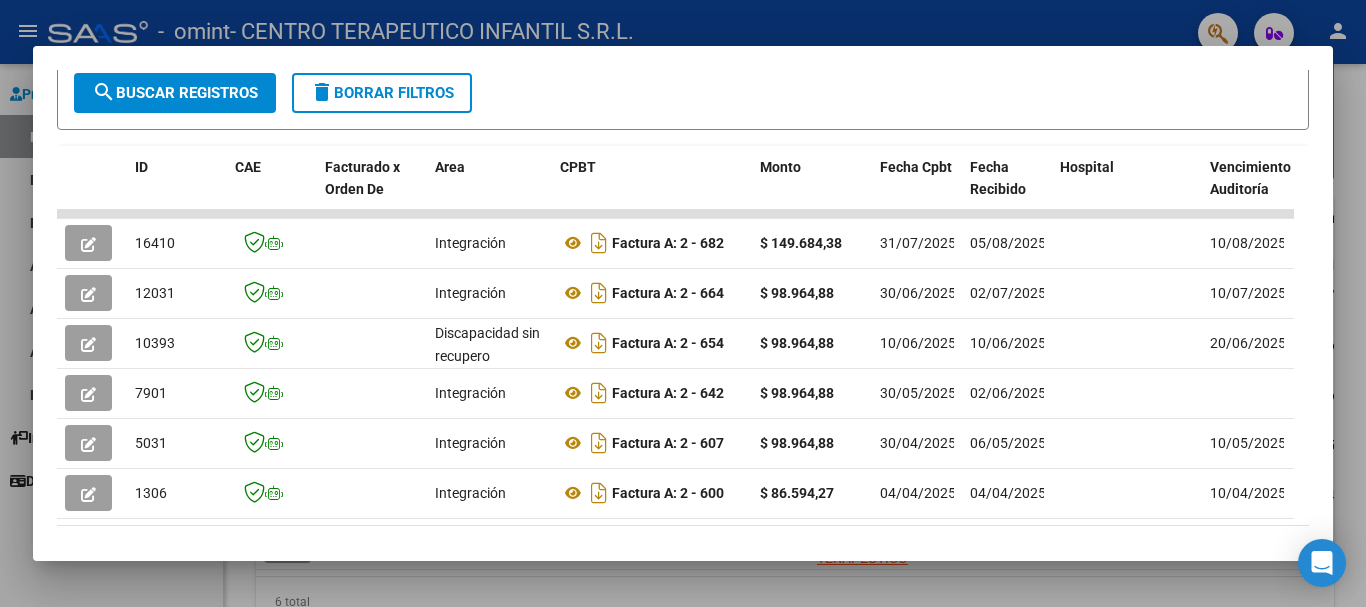 scroll, scrollTop: 0, scrollLeft: 0, axis: both 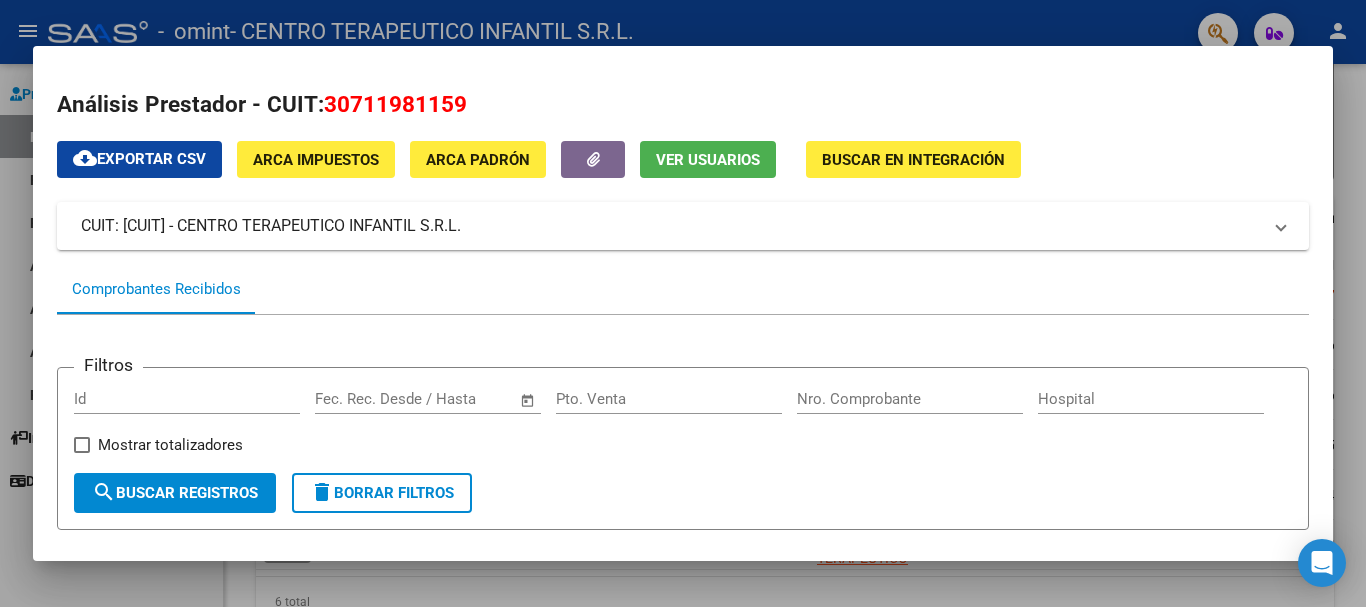 click at bounding box center (683, 303) 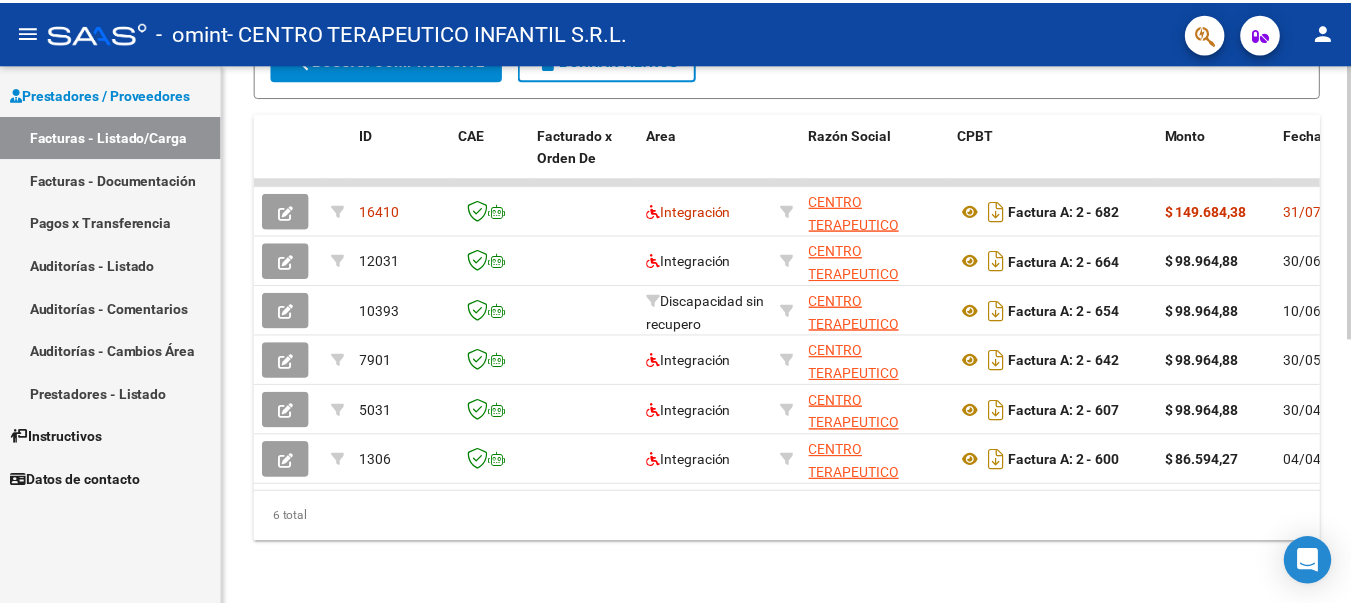 scroll, scrollTop: 525, scrollLeft: 0, axis: vertical 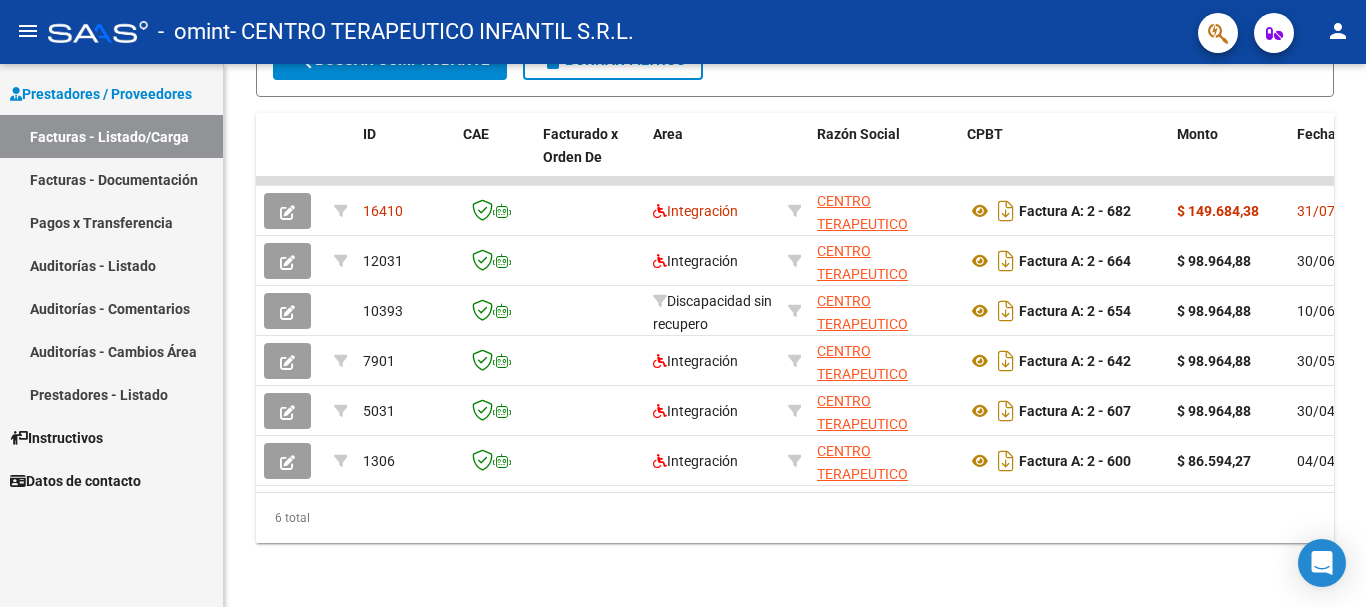 click on "person" 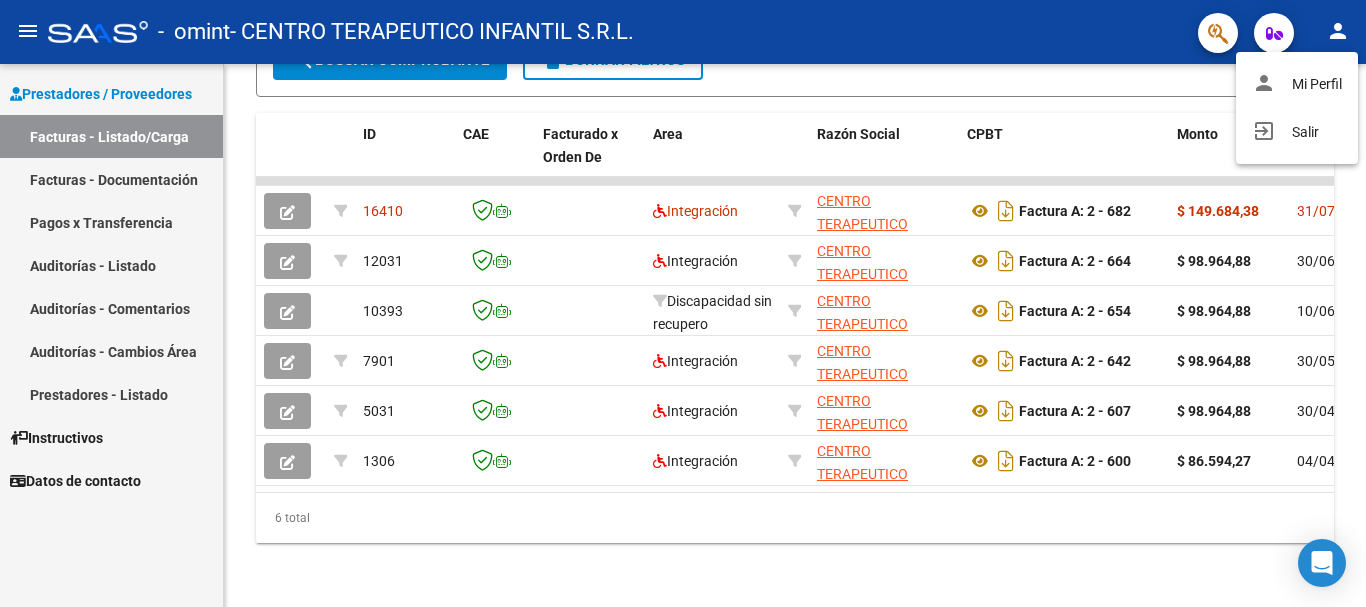 drag, startPoint x: 631, startPoint y: 3, endPoint x: 555, endPoint y: 25, distance: 79.12016 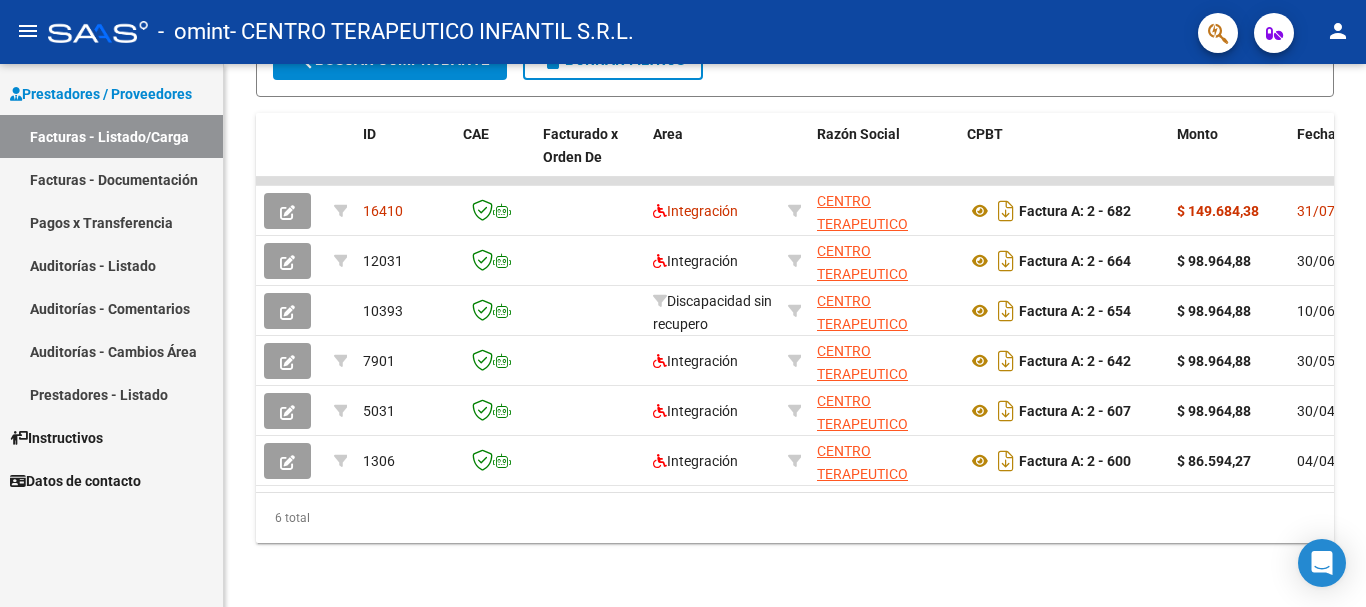click on "person" 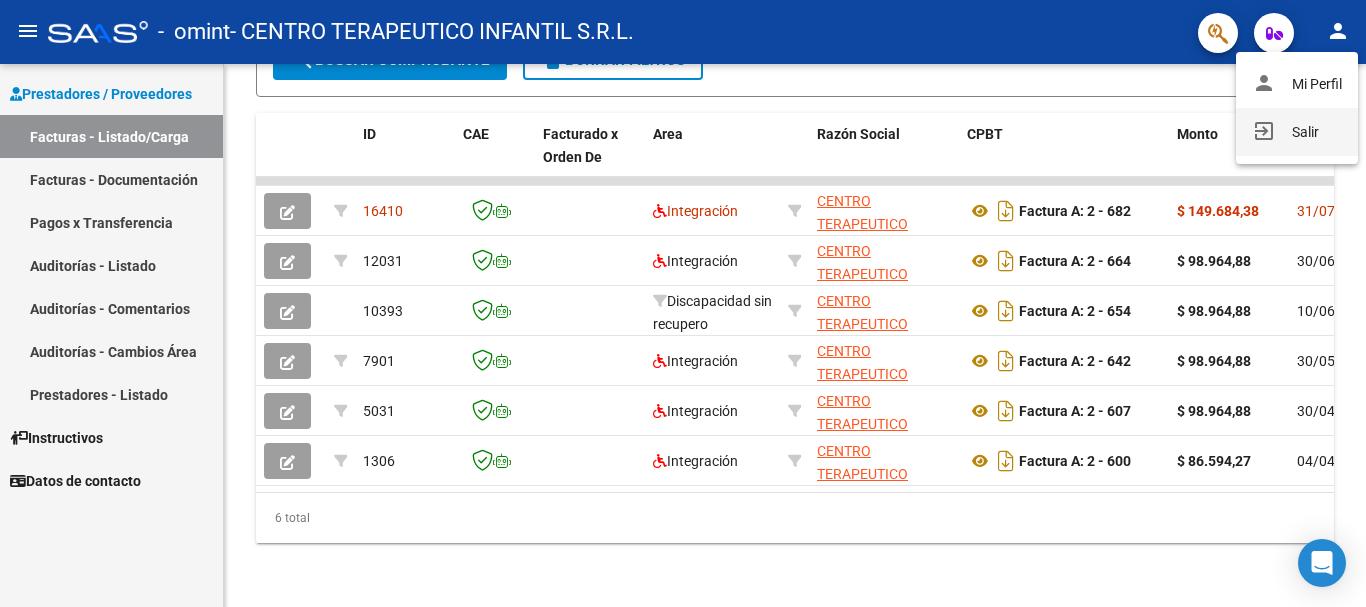 click on "exit_to_app  Salir" at bounding box center (1297, 132) 